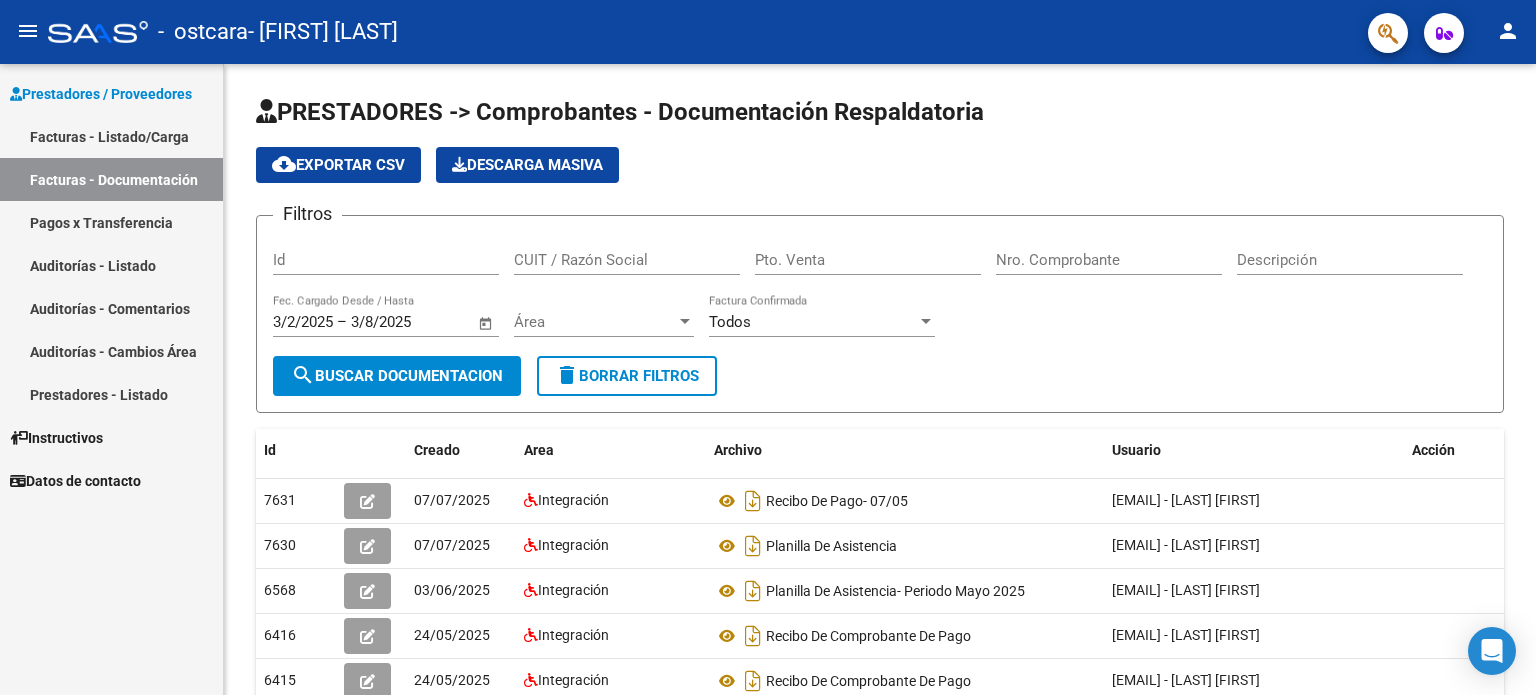 scroll, scrollTop: 0, scrollLeft: 0, axis: both 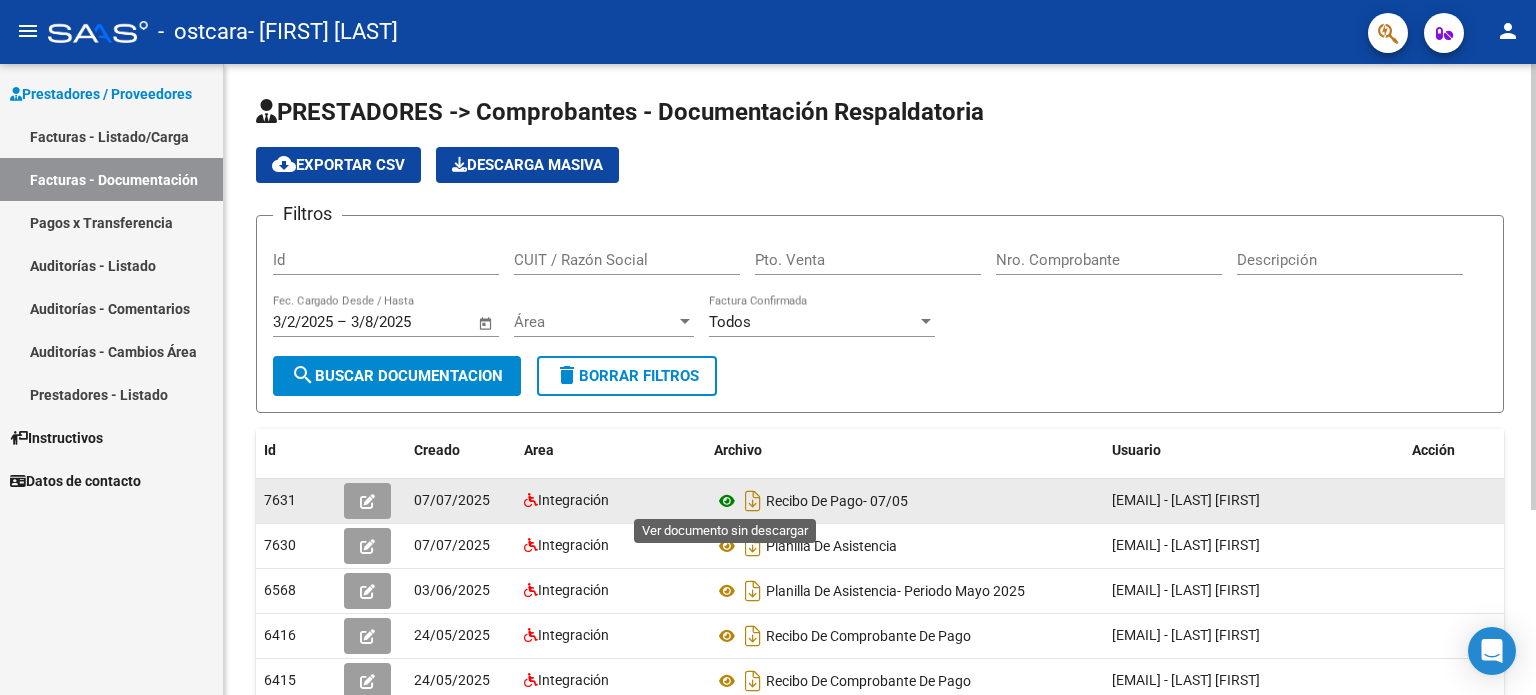 click 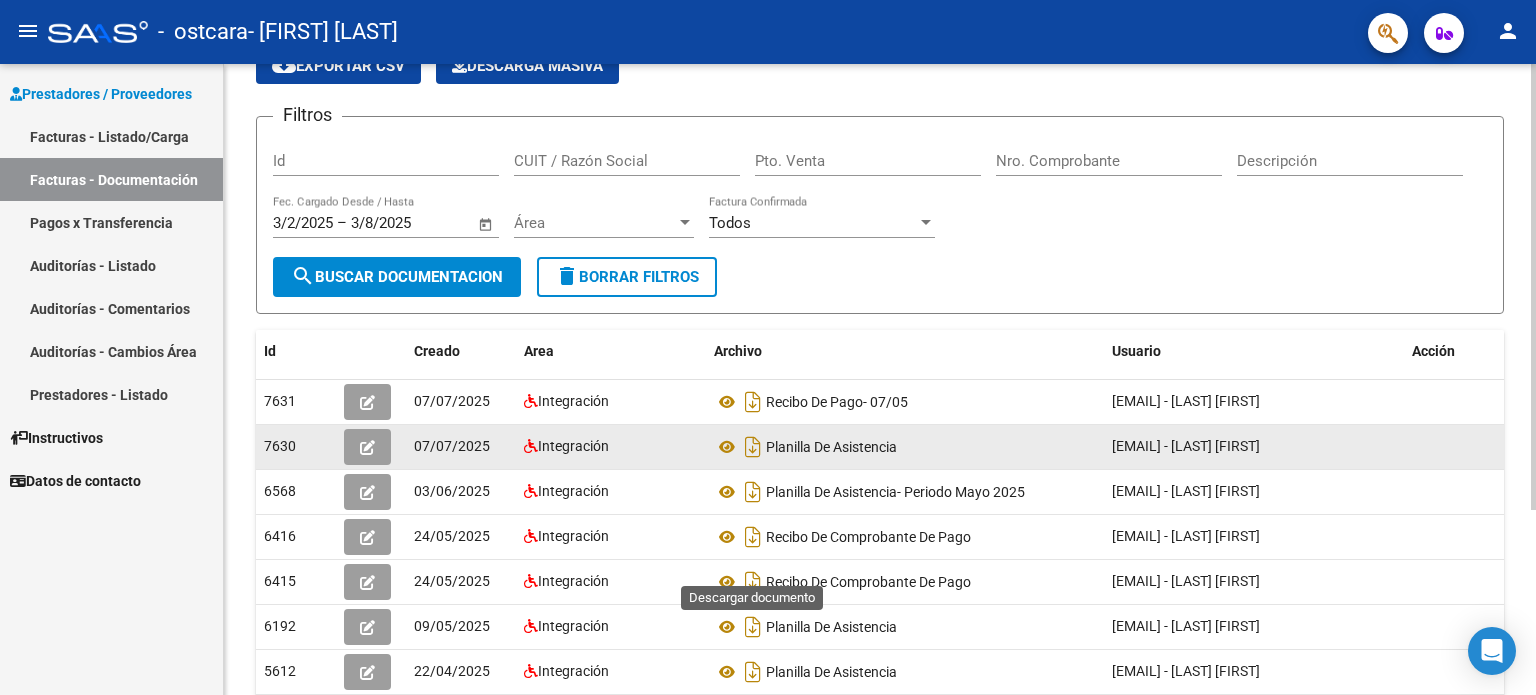 scroll, scrollTop: 100, scrollLeft: 0, axis: vertical 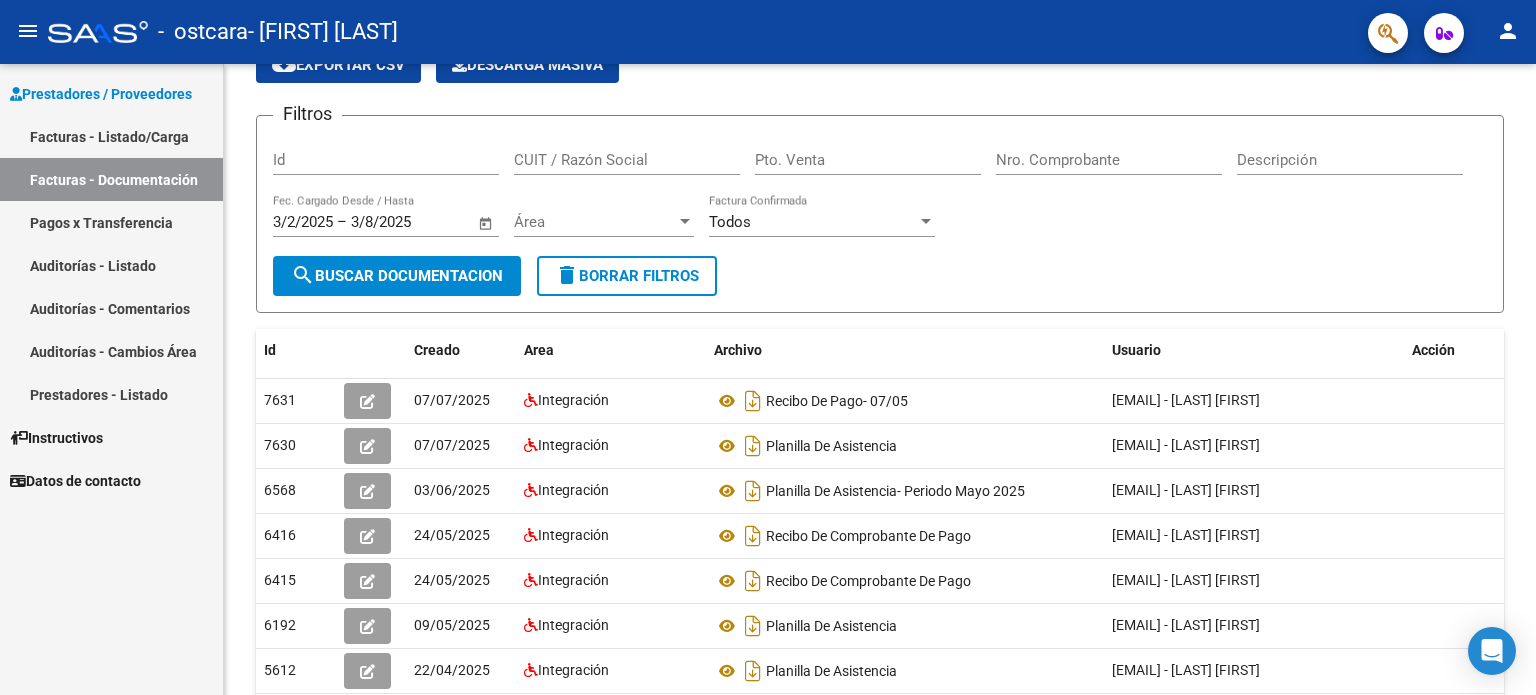 click on "Facturas - Listado/Carga" at bounding box center [111, 136] 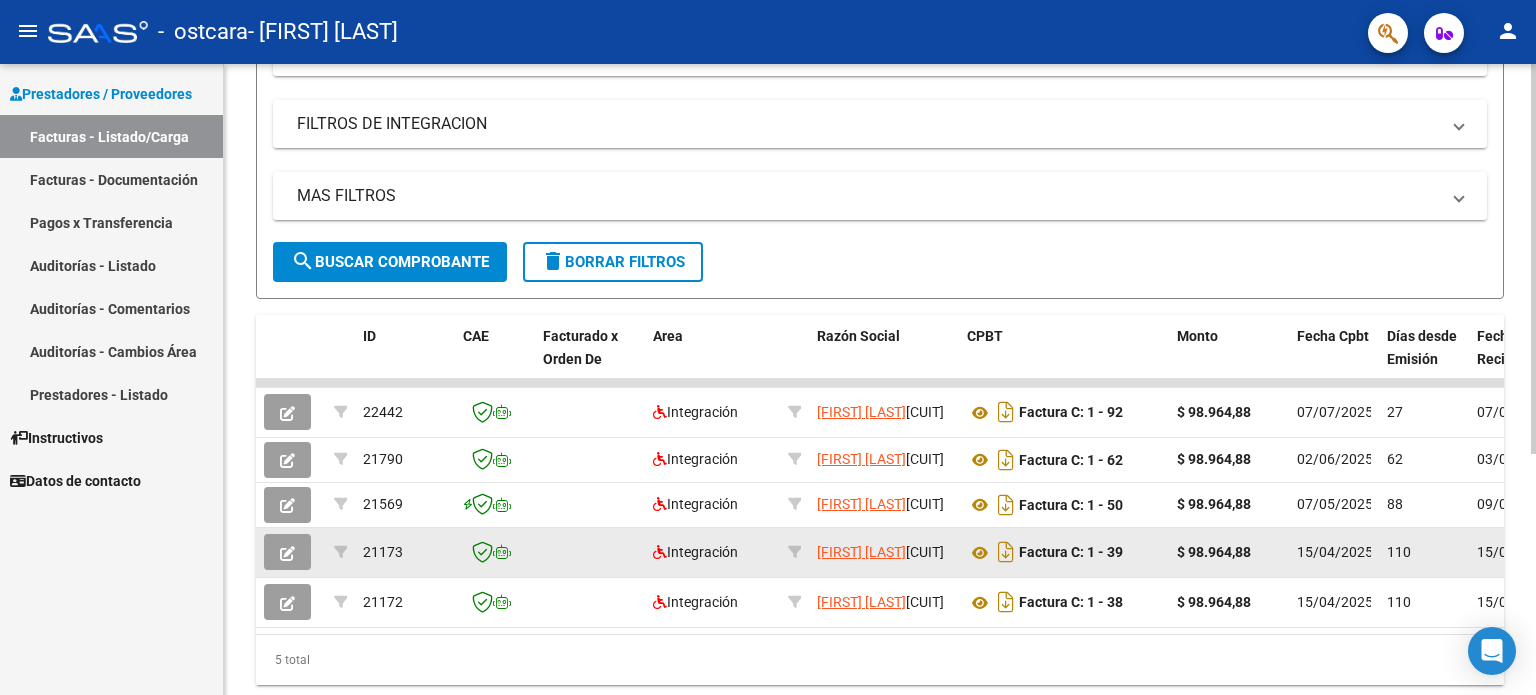 scroll, scrollTop: 313, scrollLeft: 0, axis: vertical 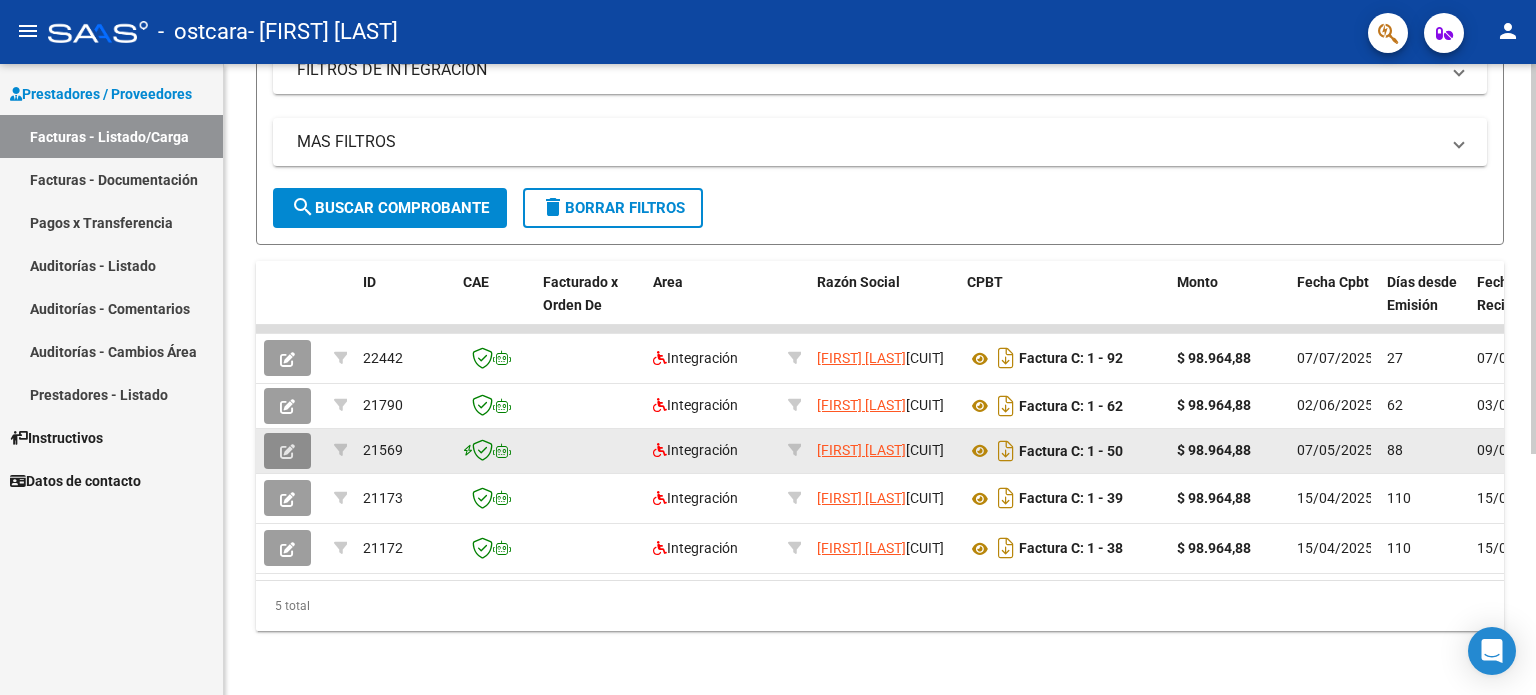 click 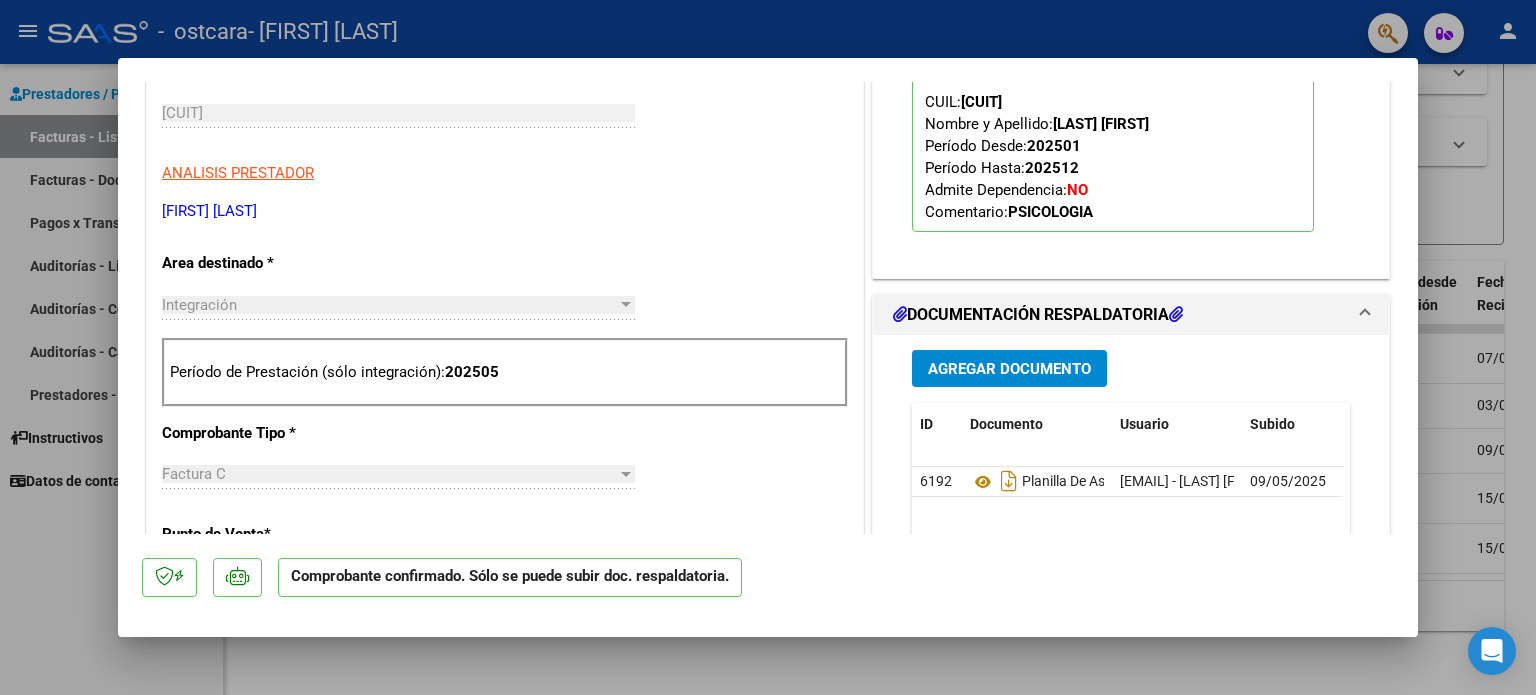 scroll, scrollTop: 600, scrollLeft: 0, axis: vertical 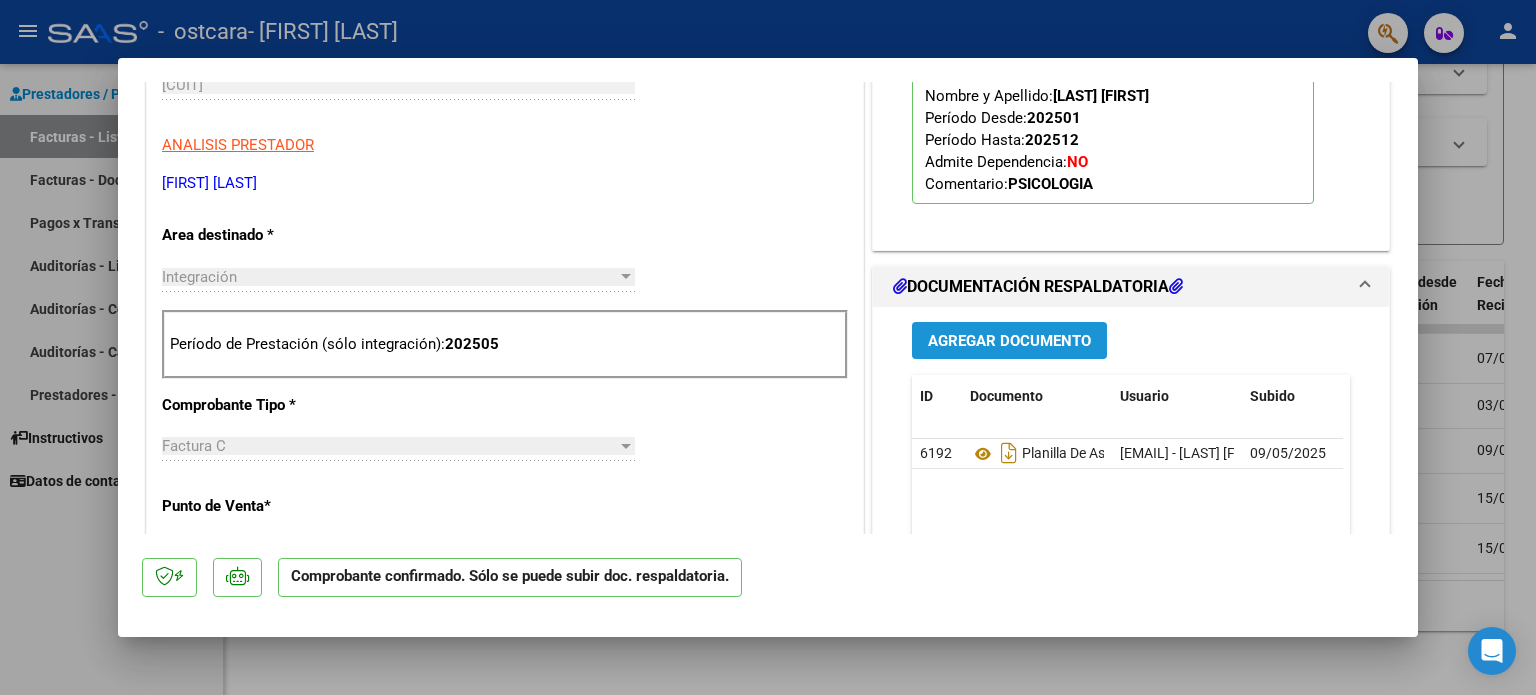 click on "Agregar Documento" at bounding box center (1009, 341) 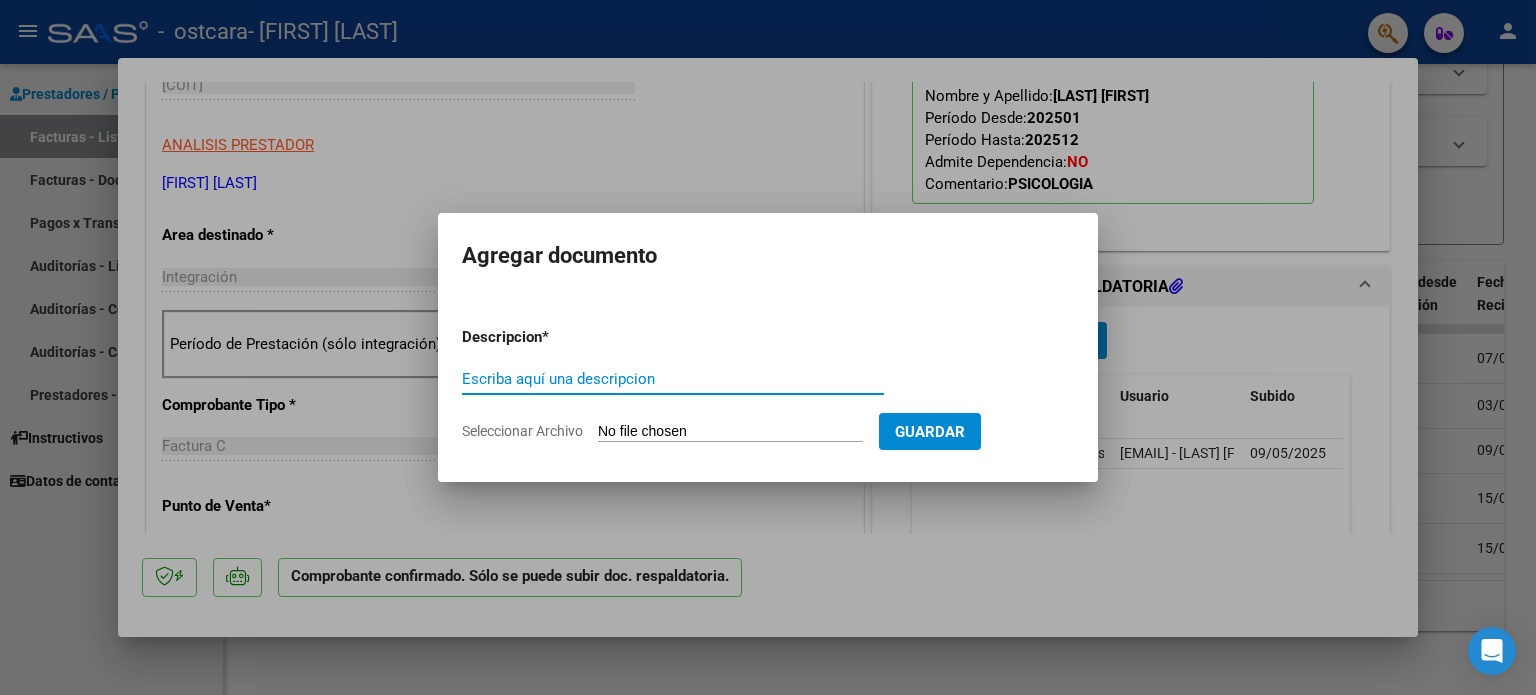 click on "Escriba aquí una descripcion" at bounding box center [673, 388] 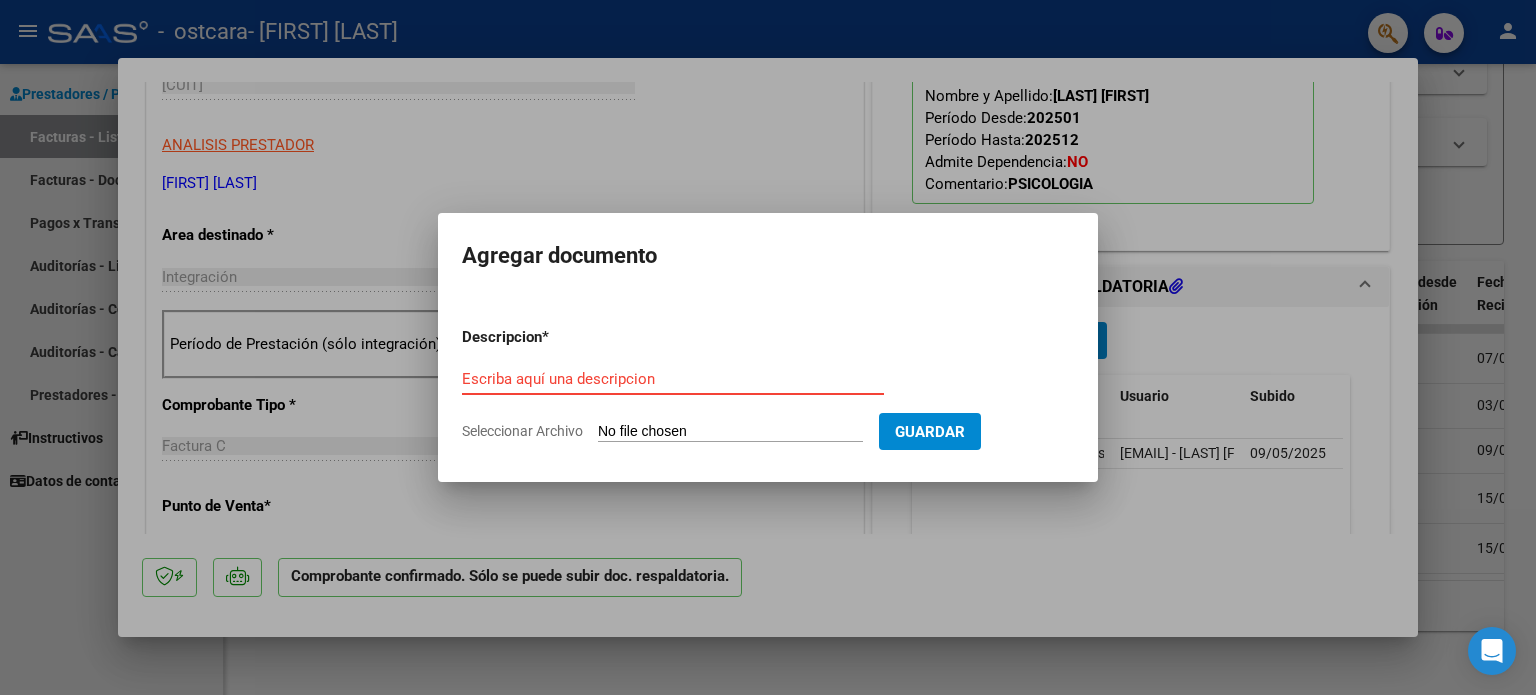 click on "Escriba aquí una descripcion" at bounding box center (673, 379) 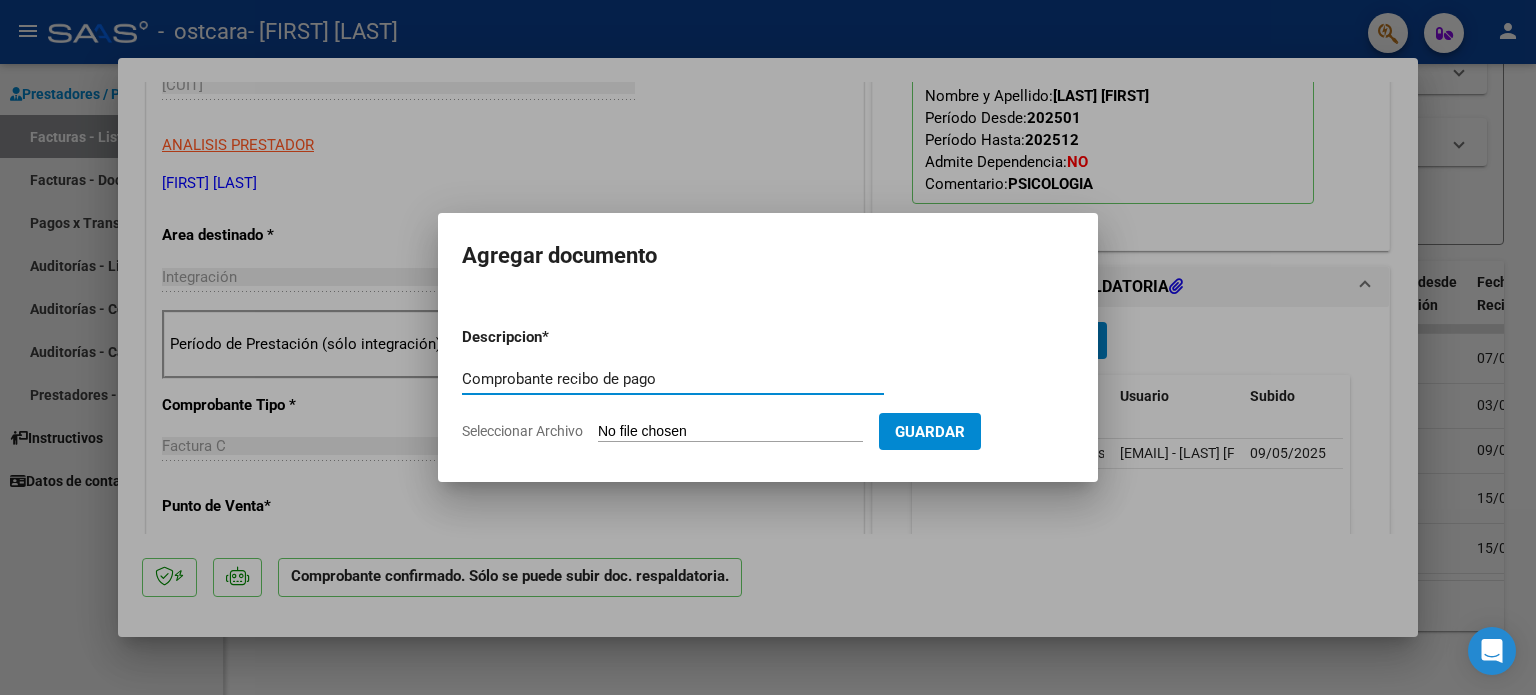 click on "Comprobante recibo de pago" at bounding box center (673, 379) 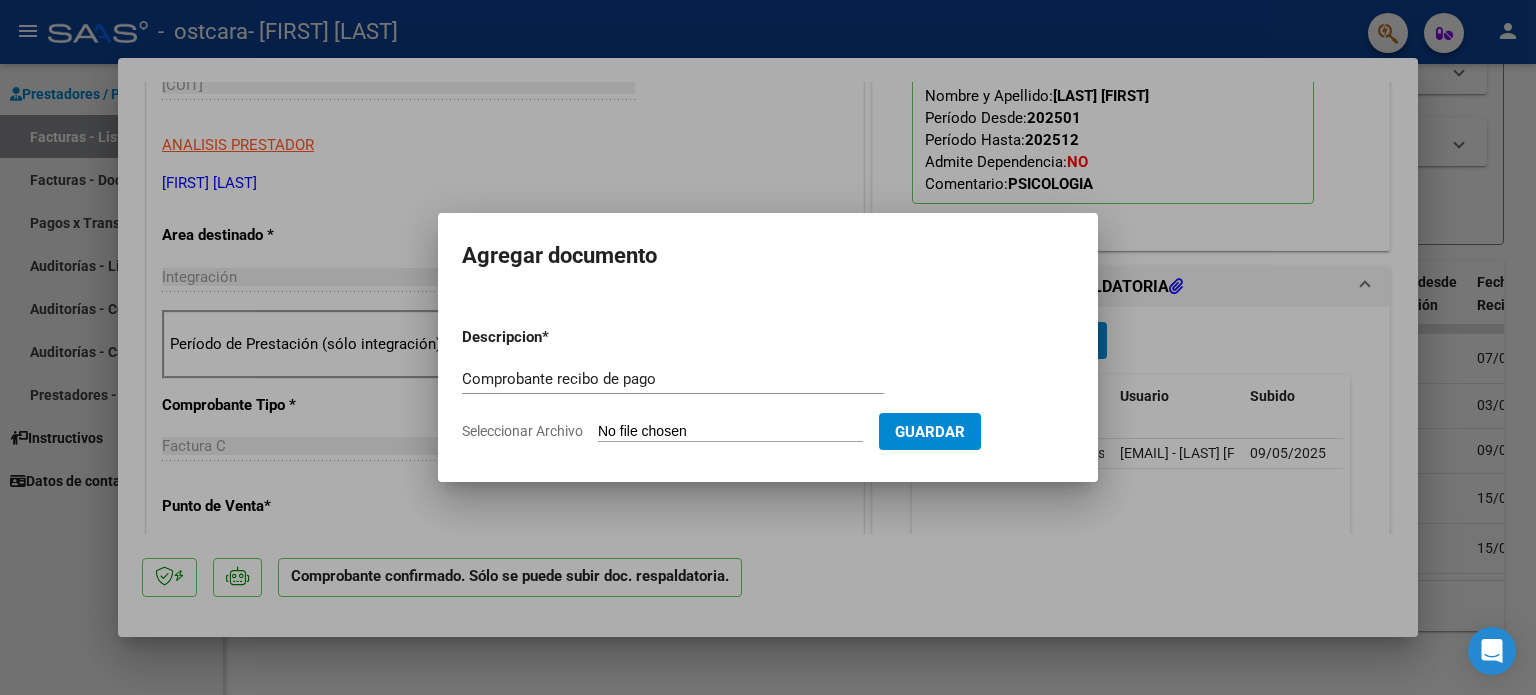 type on "C:\fakepath\RECIBO DE PAGO - OSTCARA MES JULIO.pdf" 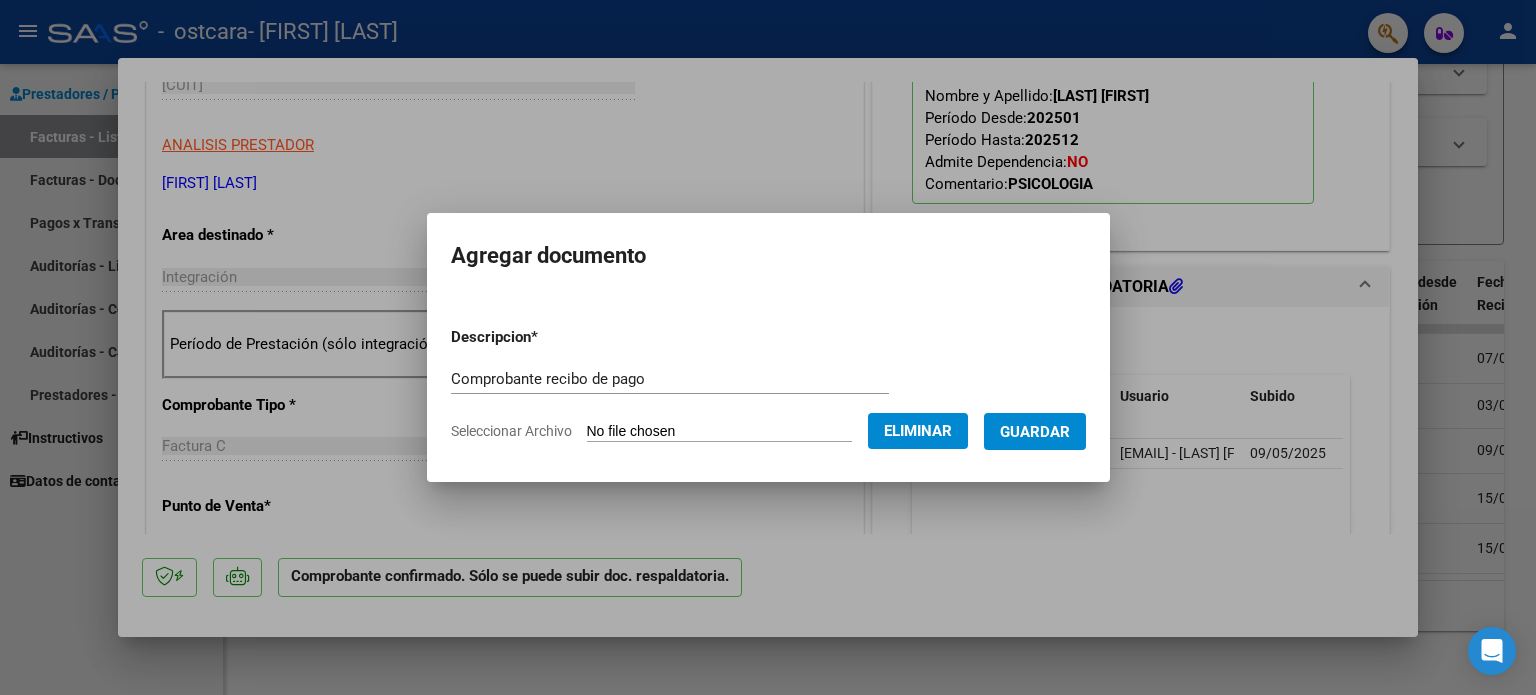 click on "Guardar" at bounding box center (1035, 432) 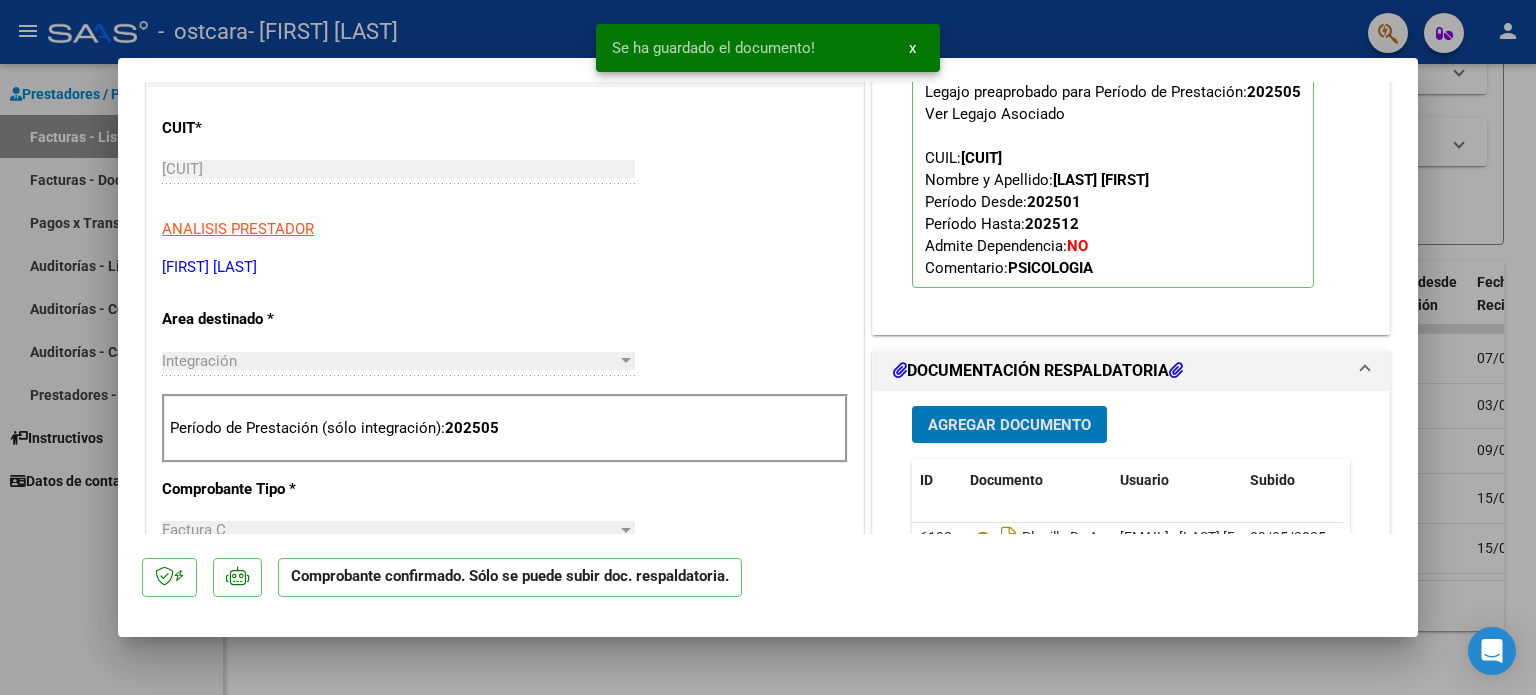 scroll, scrollTop: 300, scrollLeft: 0, axis: vertical 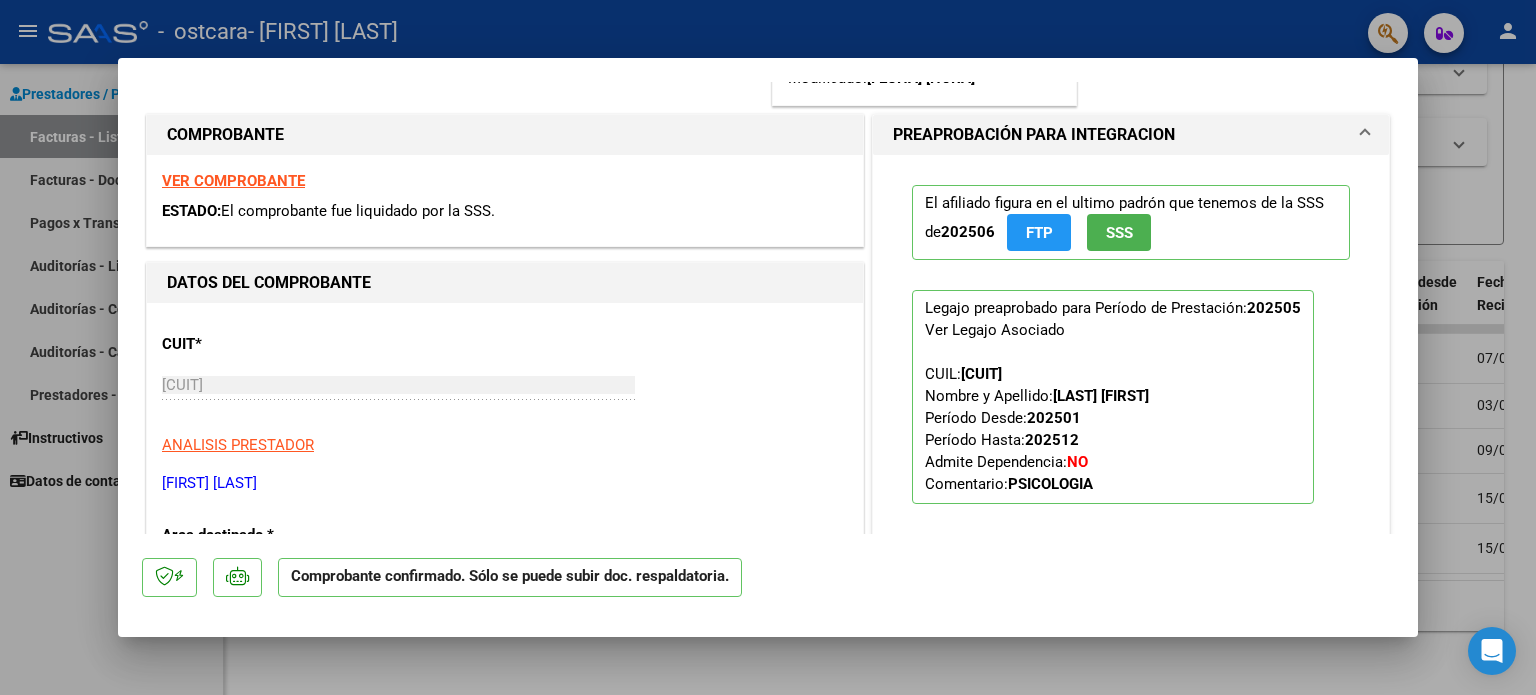 click at bounding box center (768, 347) 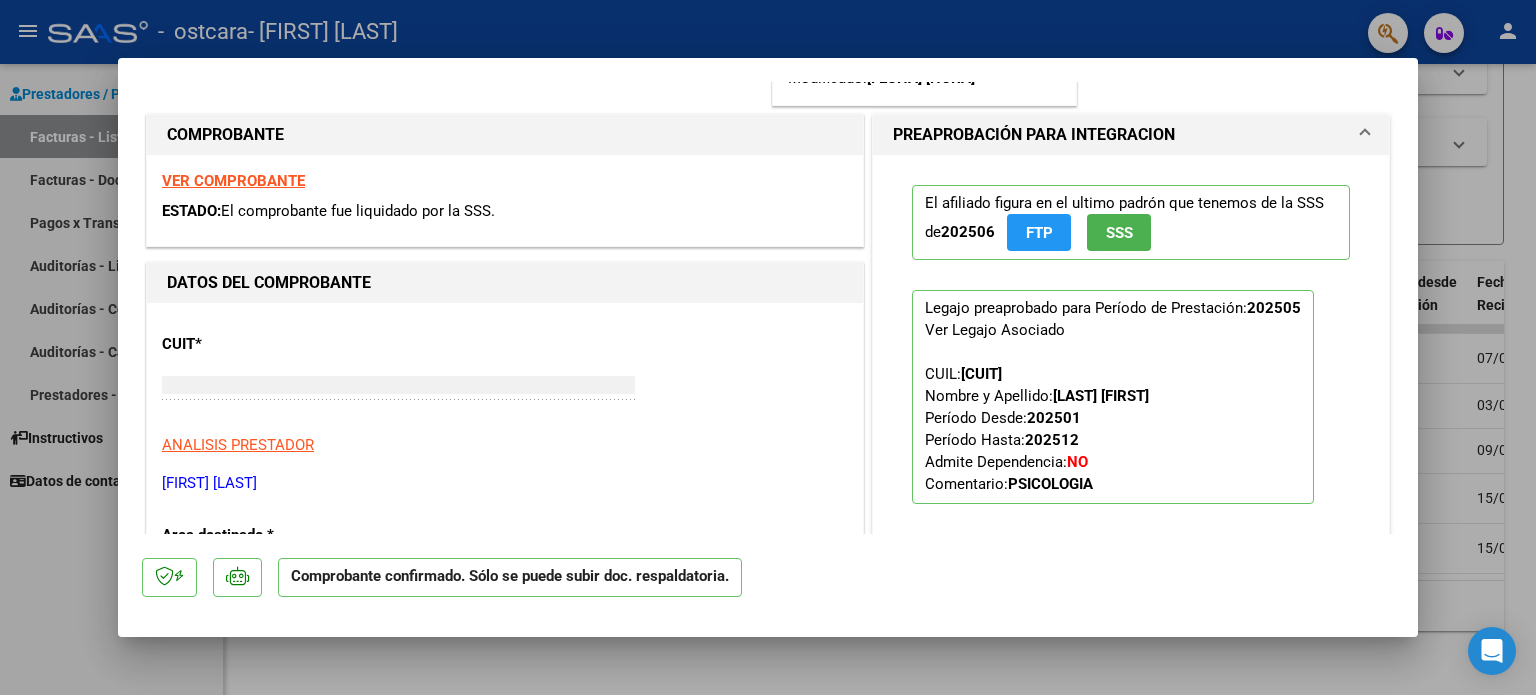 type 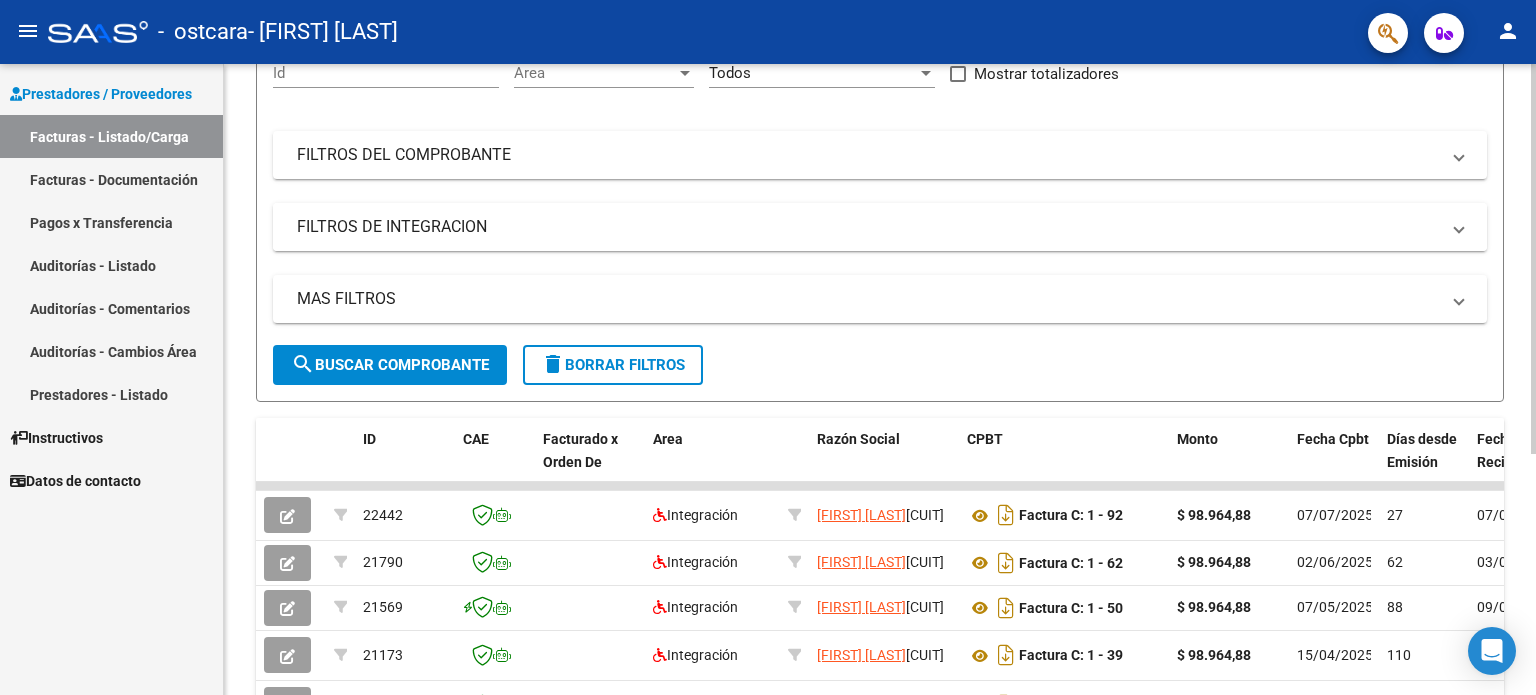 scroll, scrollTop: 88, scrollLeft: 0, axis: vertical 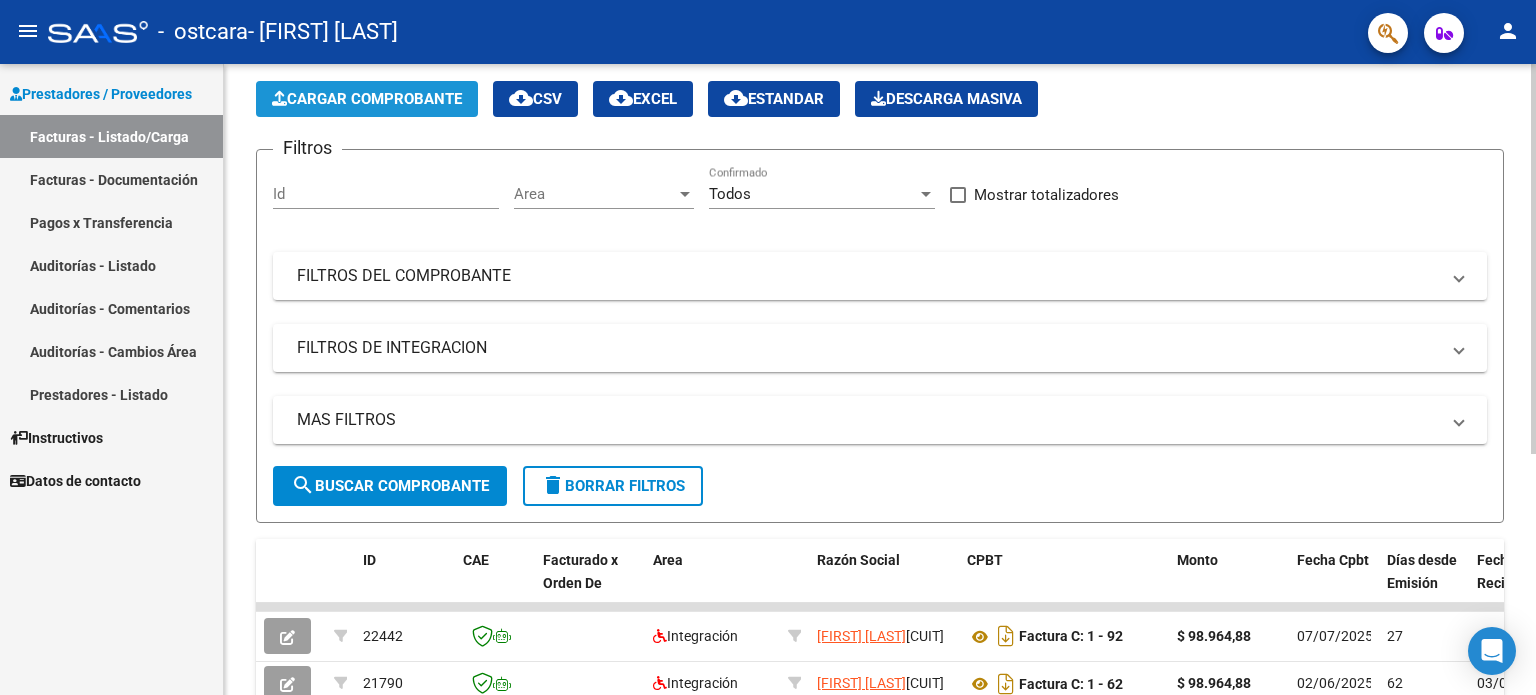 click on "Cargar Comprobante" 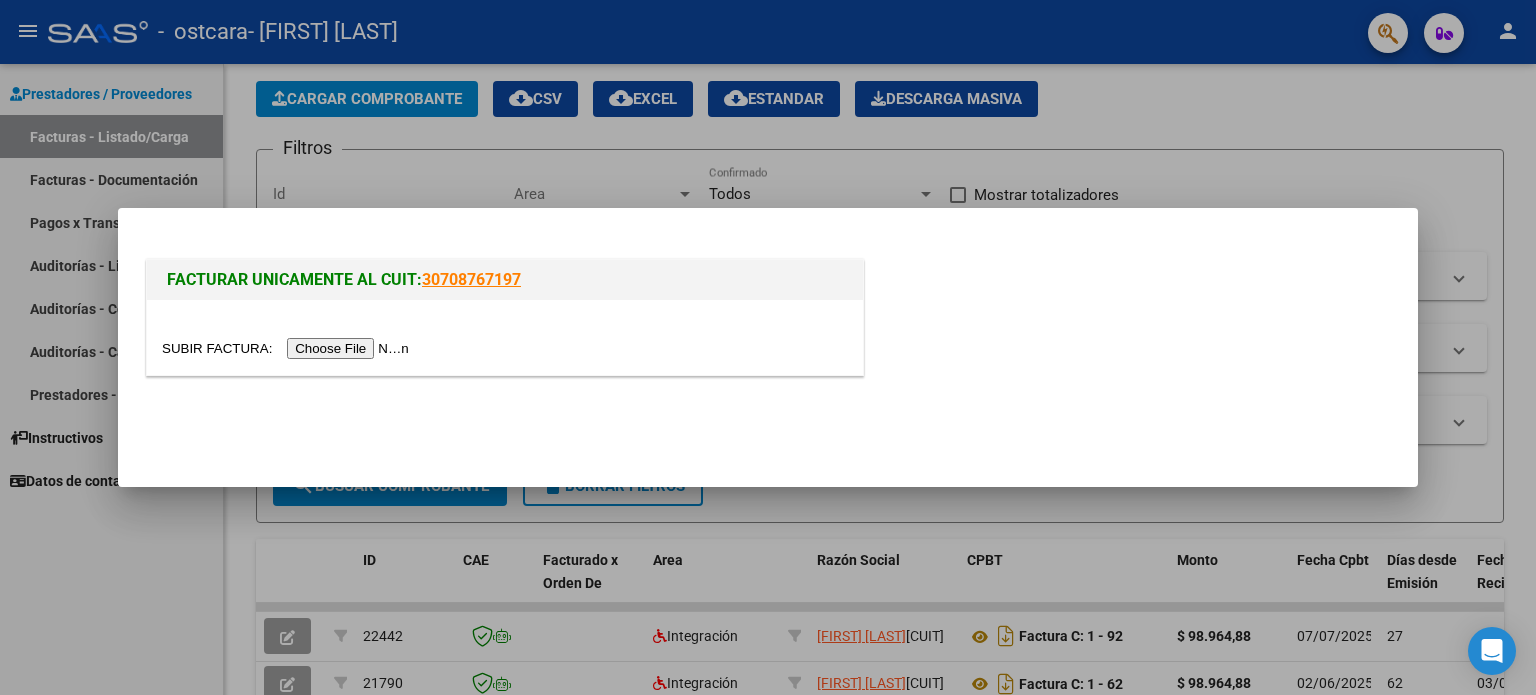 click at bounding box center [288, 348] 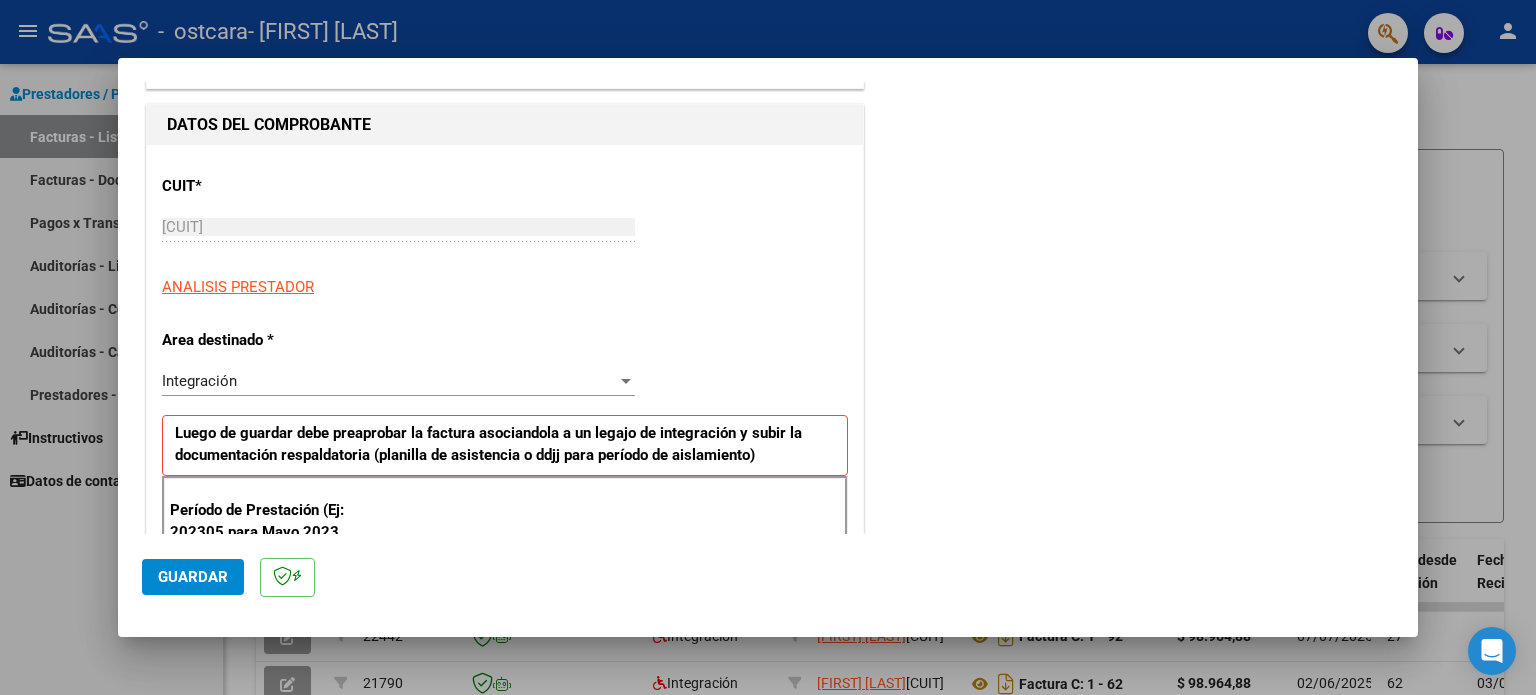 scroll, scrollTop: 200, scrollLeft: 0, axis: vertical 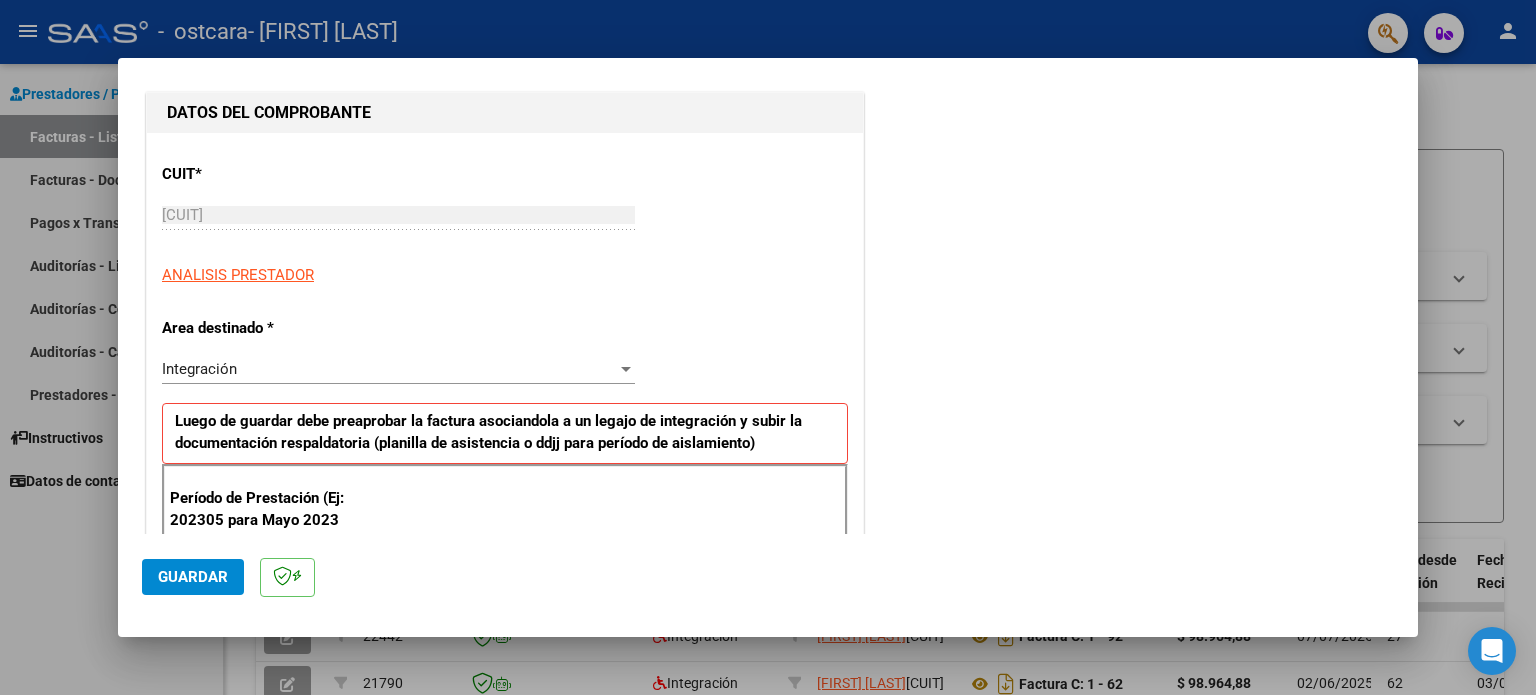 click on "Integración Seleccionar Area" at bounding box center (398, 369) 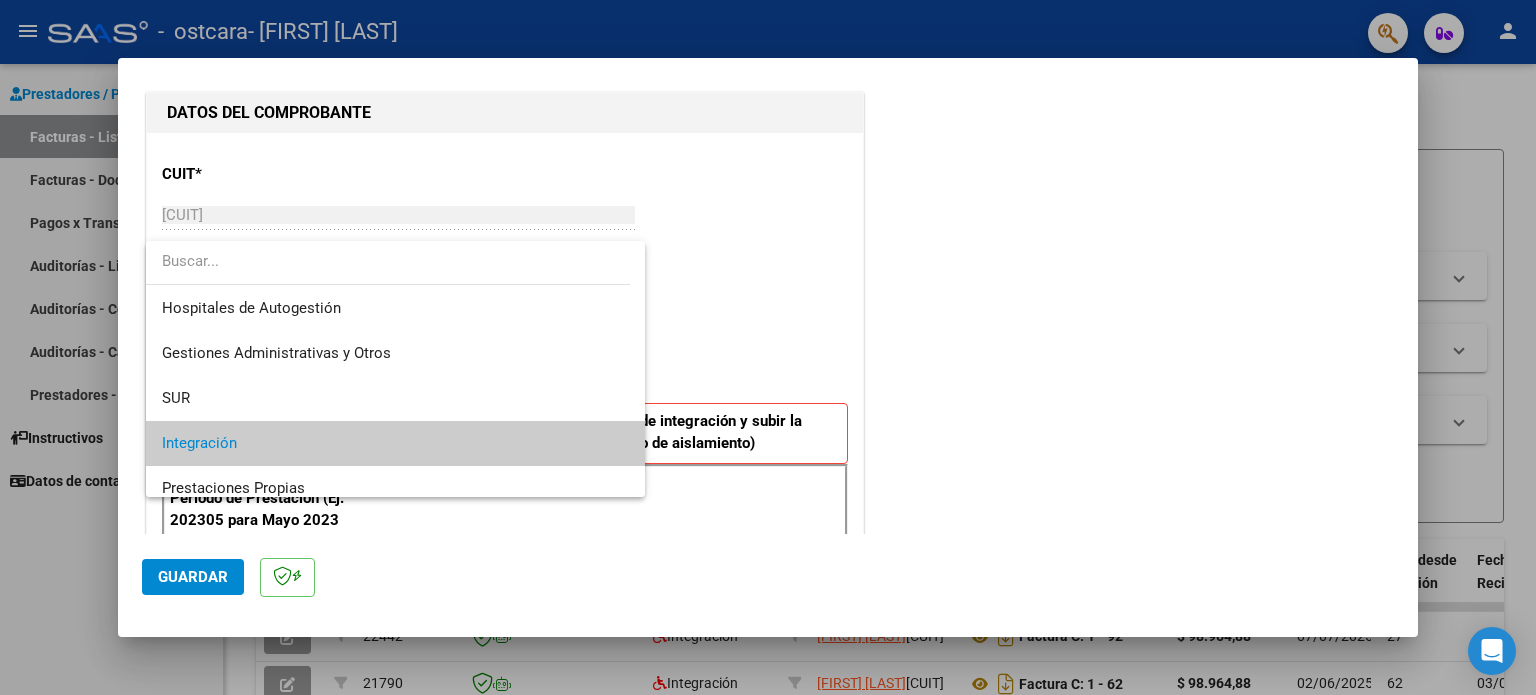 scroll, scrollTop: 74, scrollLeft: 0, axis: vertical 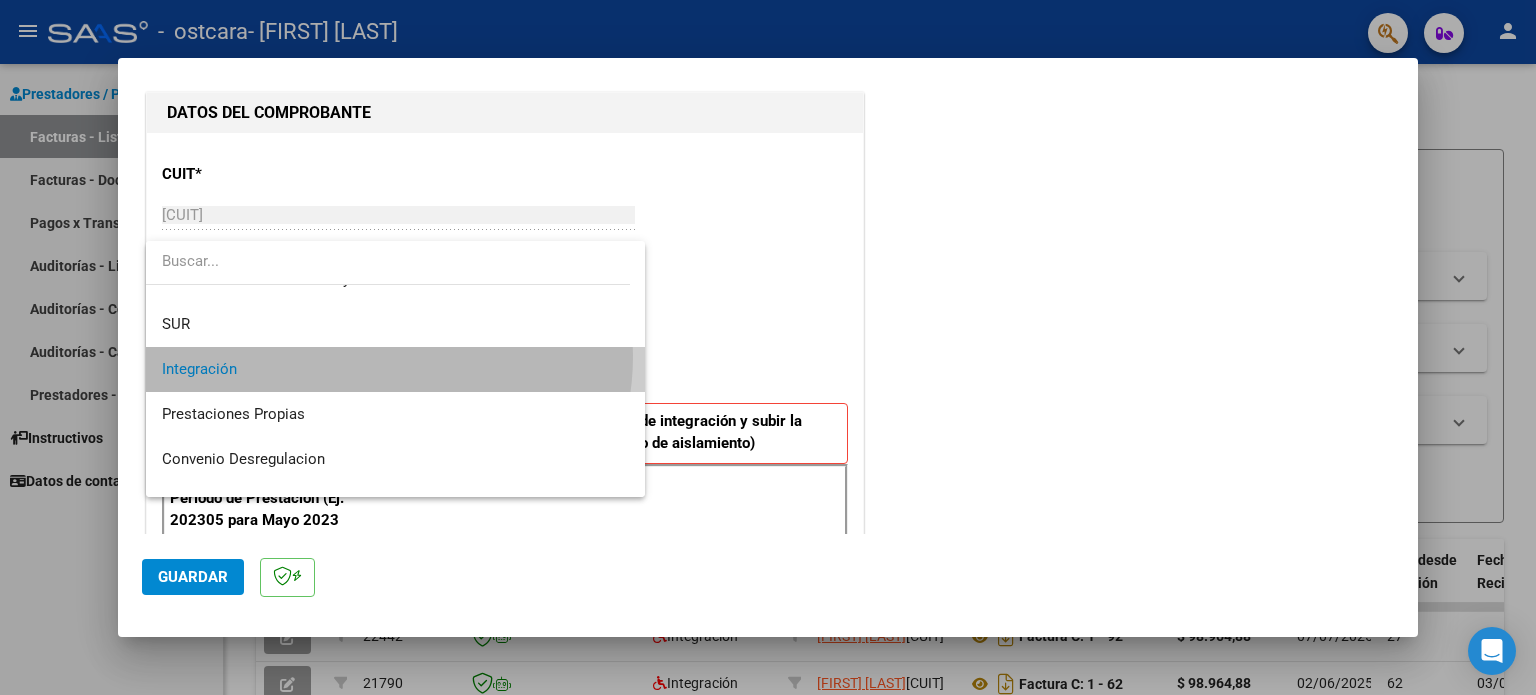 click on "Integración" at bounding box center [396, 369] 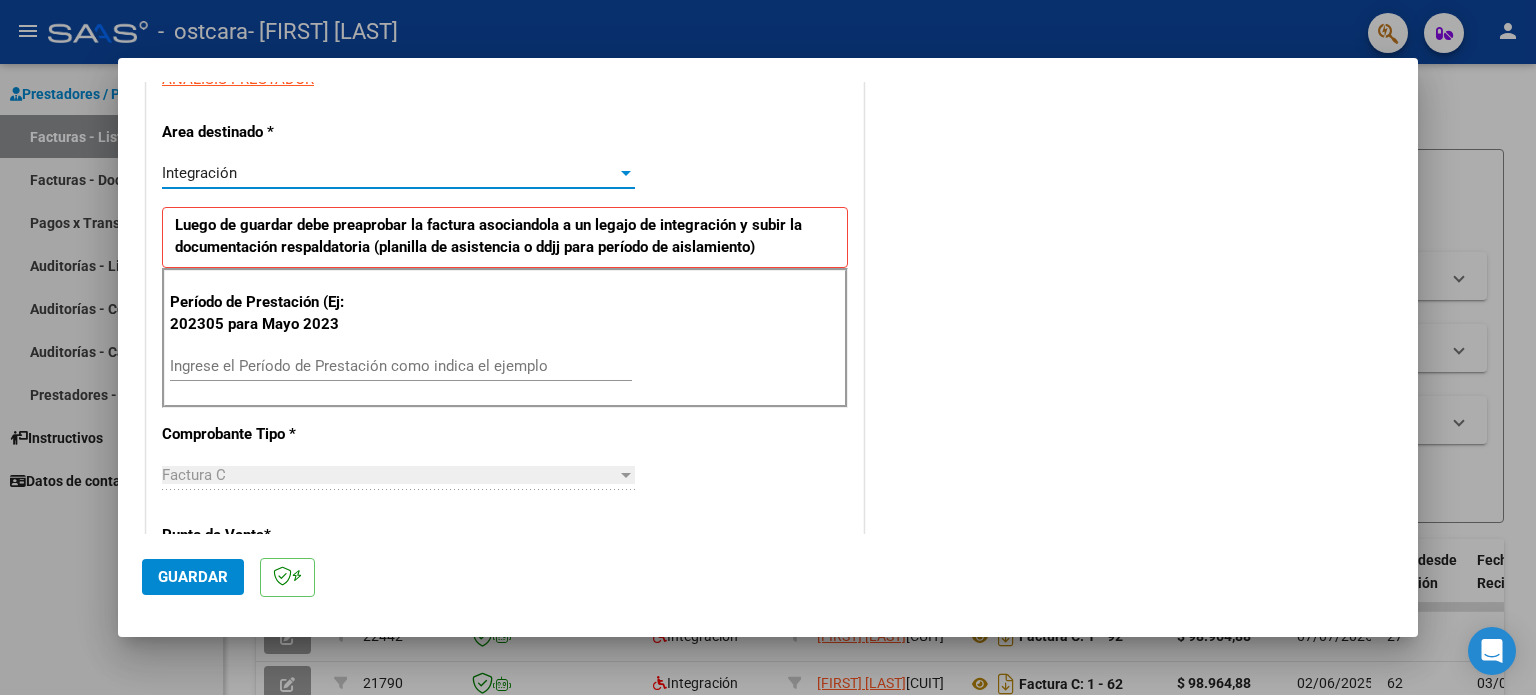 scroll, scrollTop: 400, scrollLeft: 0, axis: vertical 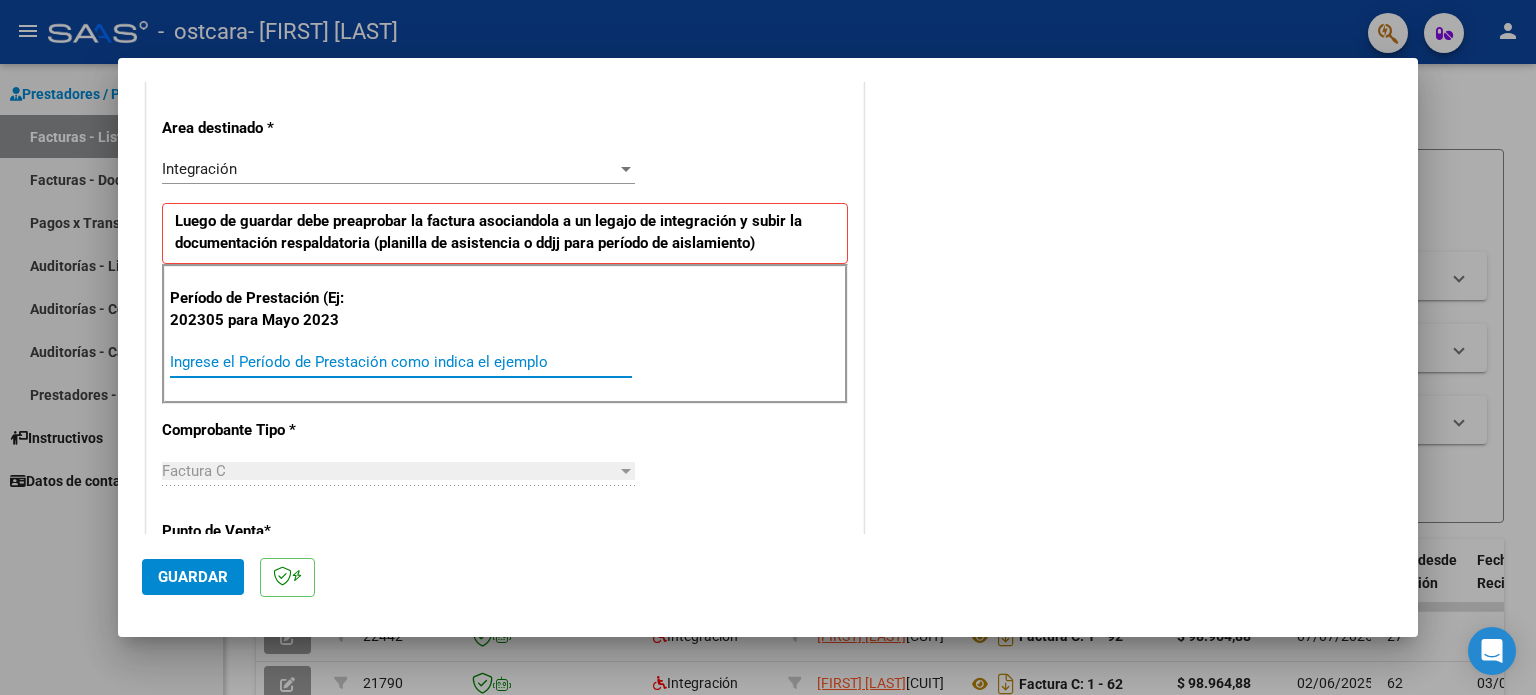 click on "Ingrese el Período de Prestación como indica el ejemplo" at bounding box center (401, 362) 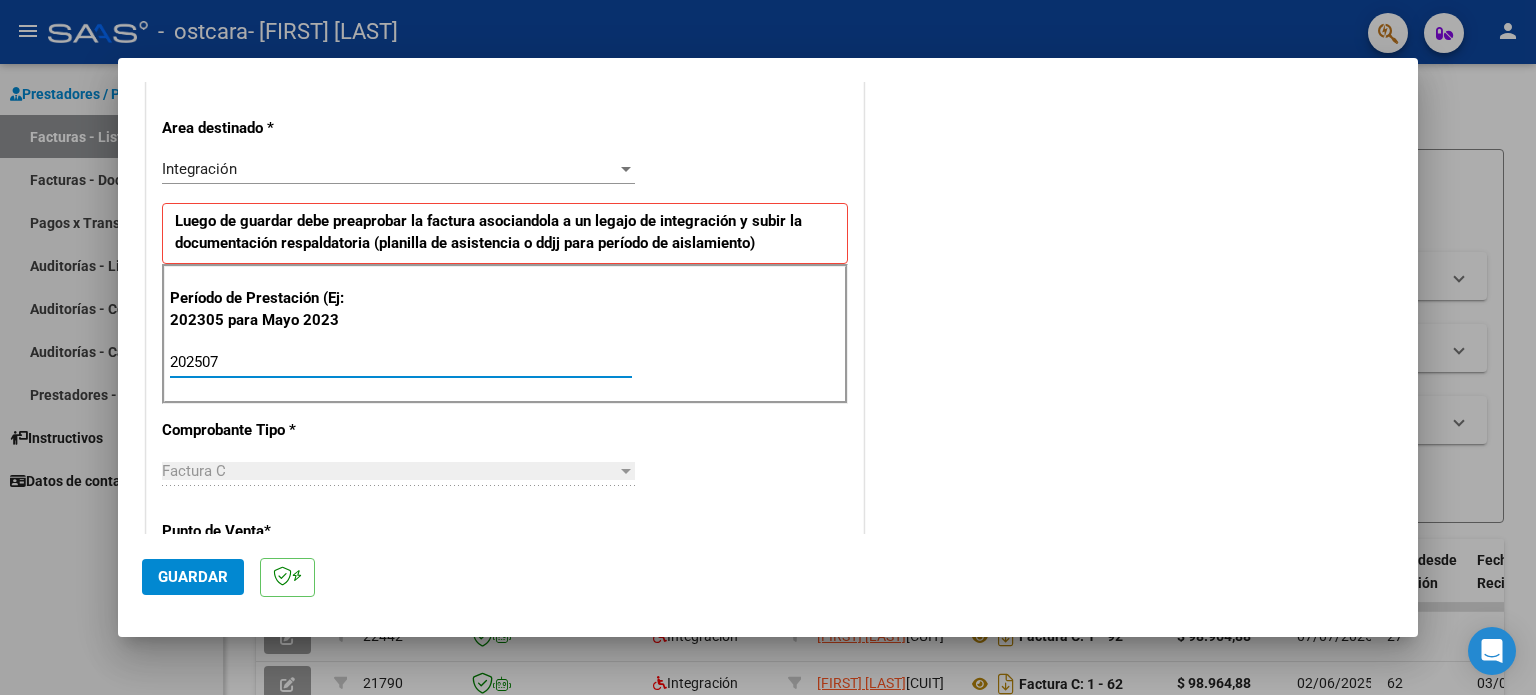 type on "202507" 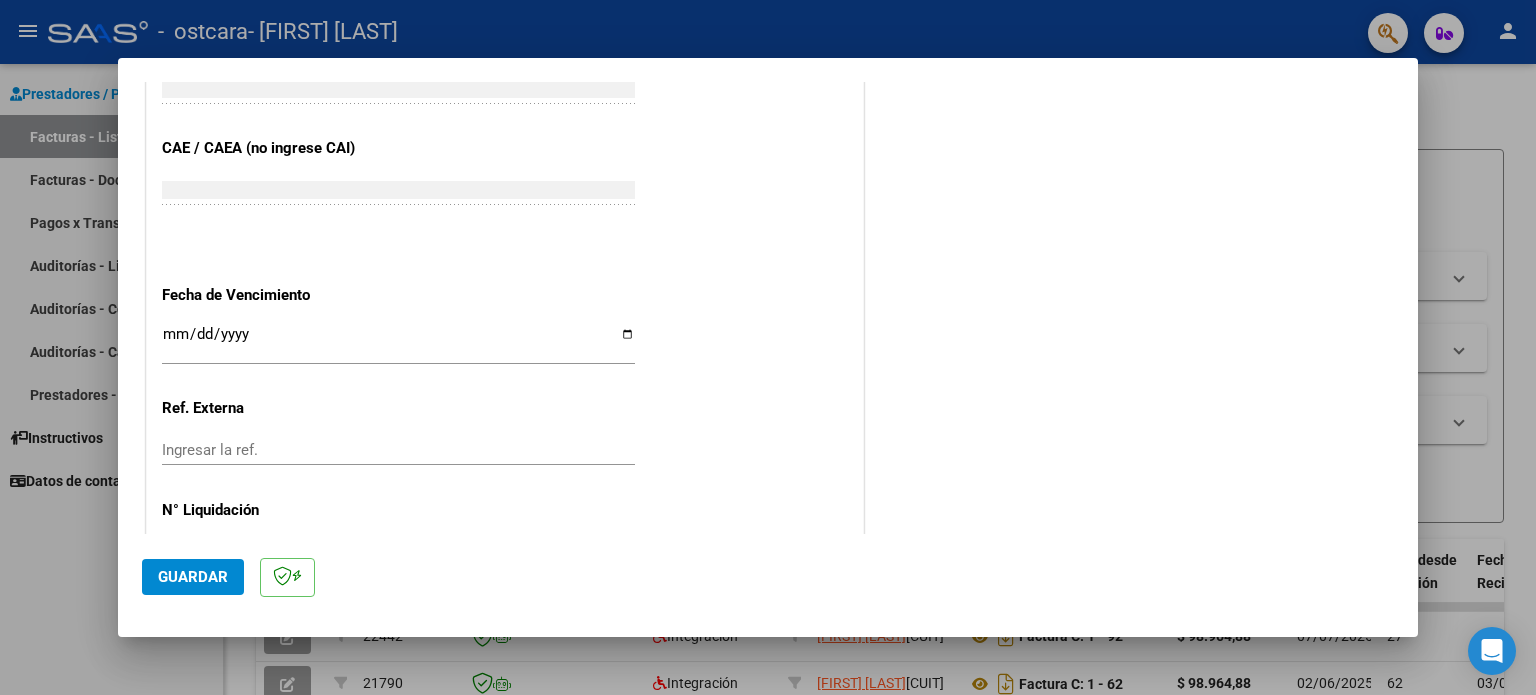 scroll, scrollTop: 1268, scrollLeft: 0, axis: vertical 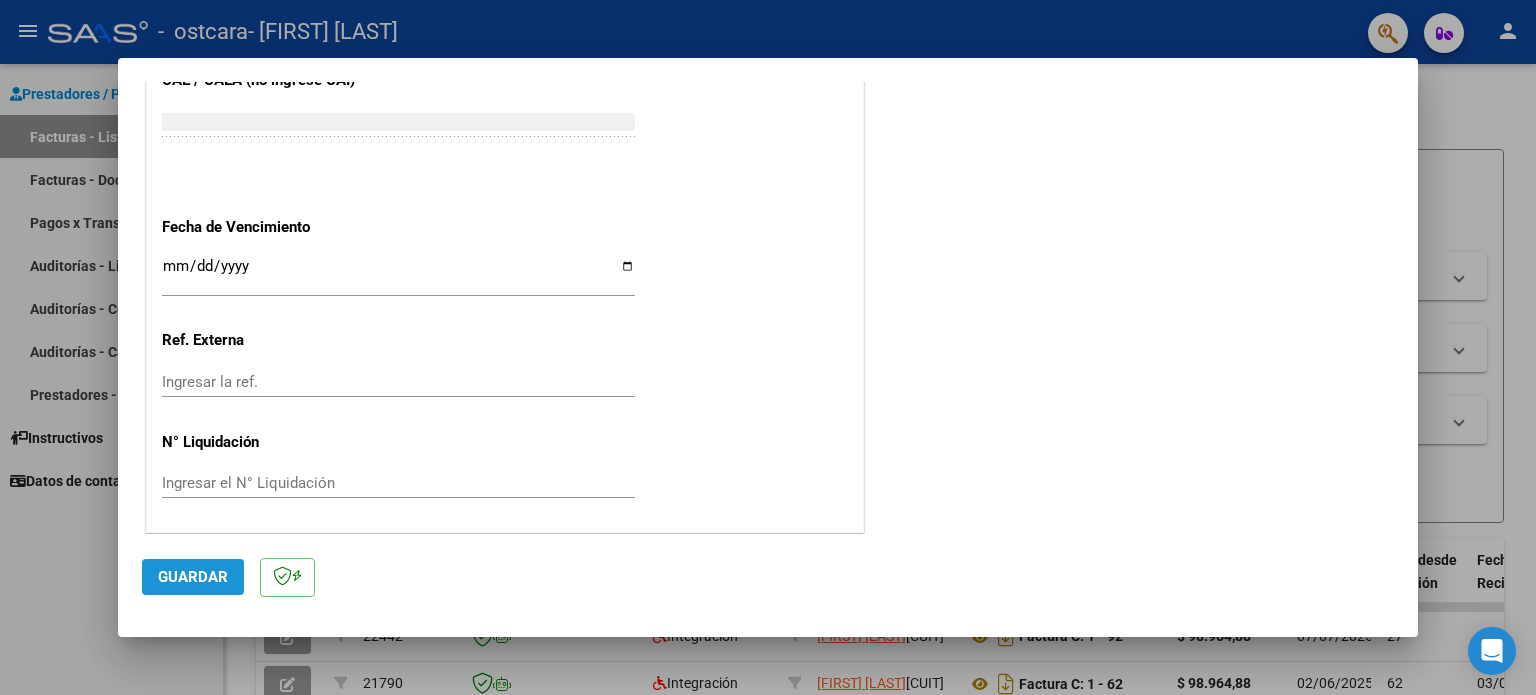 click on "Guardar" 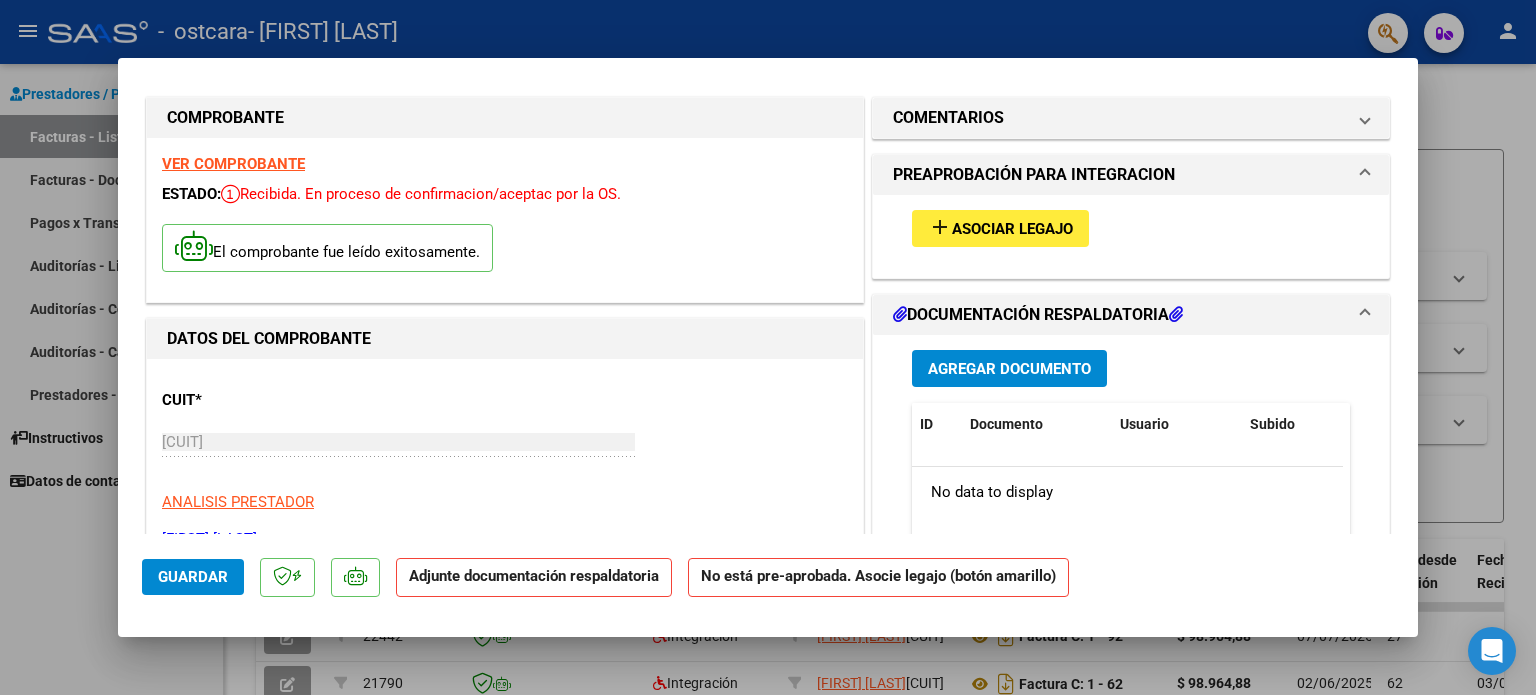 scroll, scrollTop: 0, scrollLeft: 0, axis: both 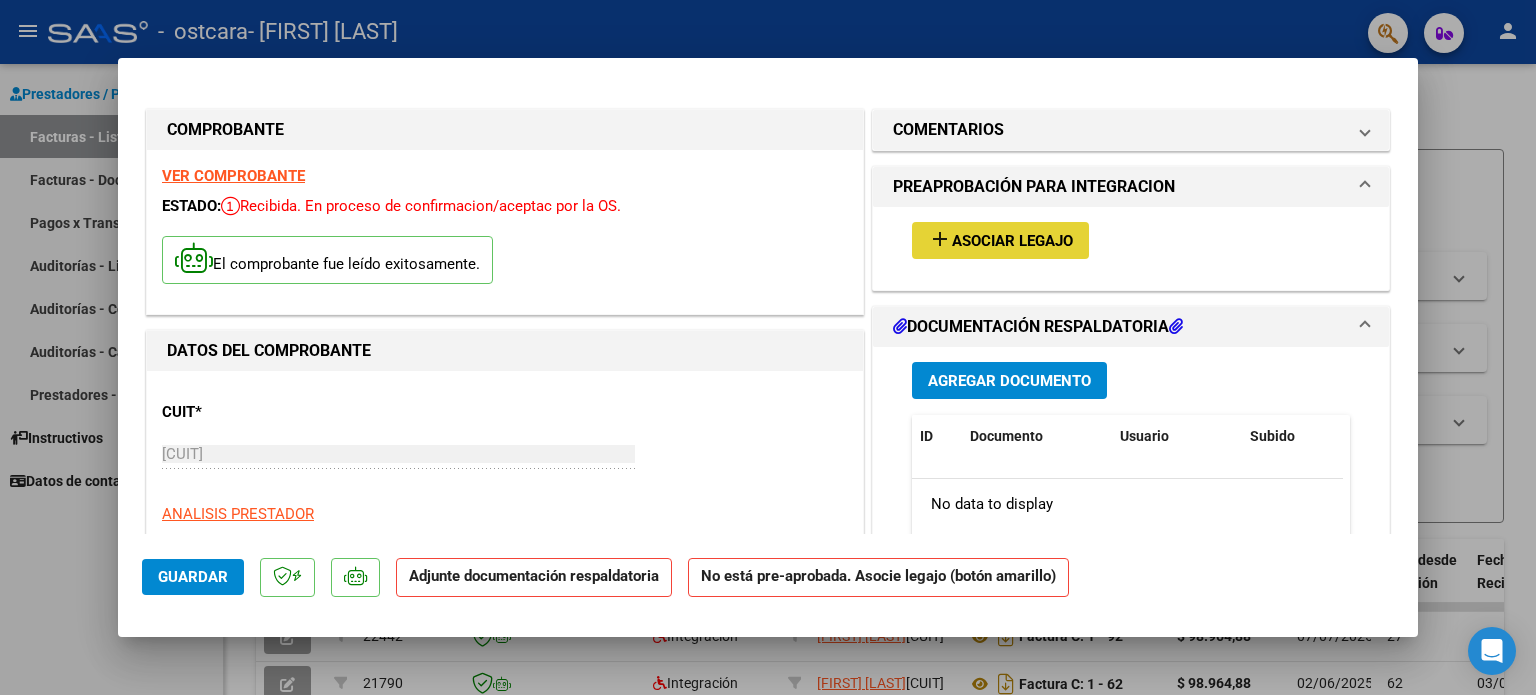 click on "Asociar Legajo" at bounding box center [1012, 241] 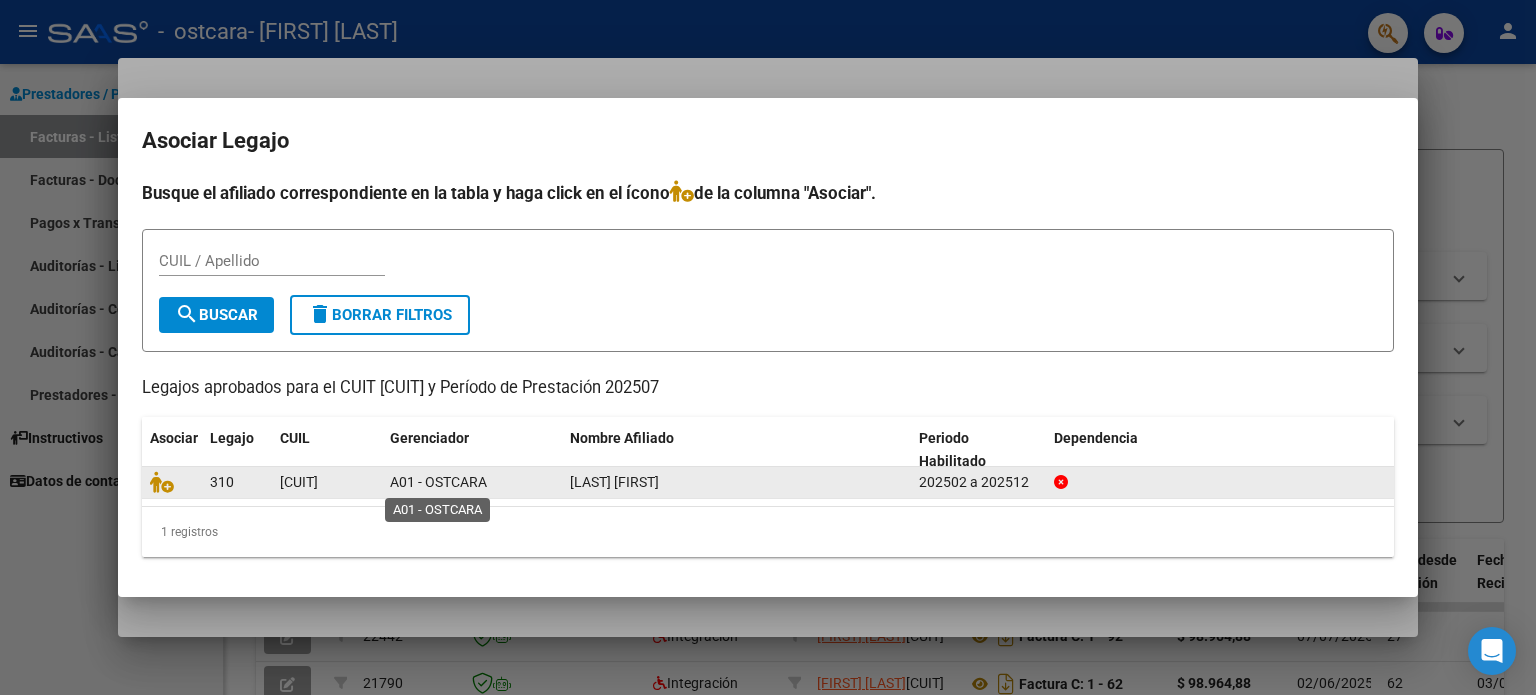 click on "A01 - OSTCARA" 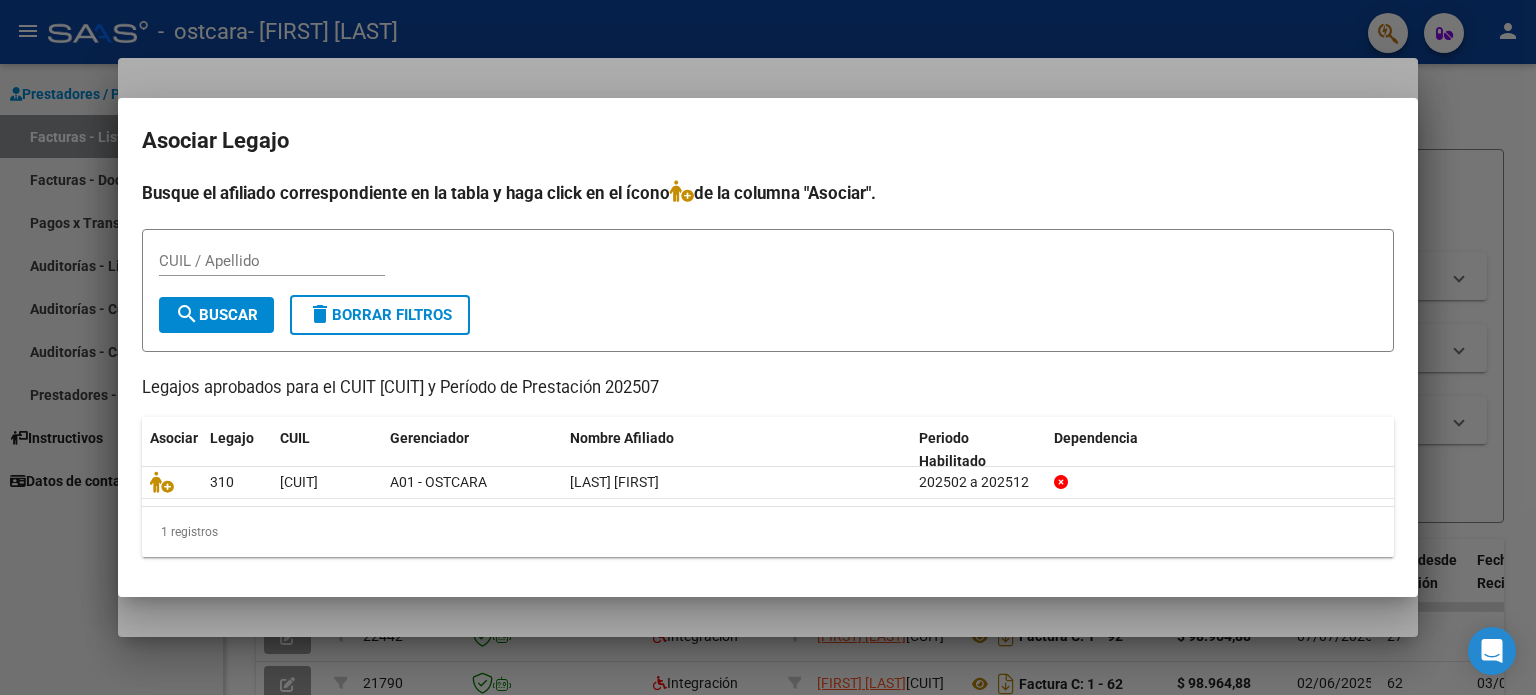 click at bounding box center [768, 347] 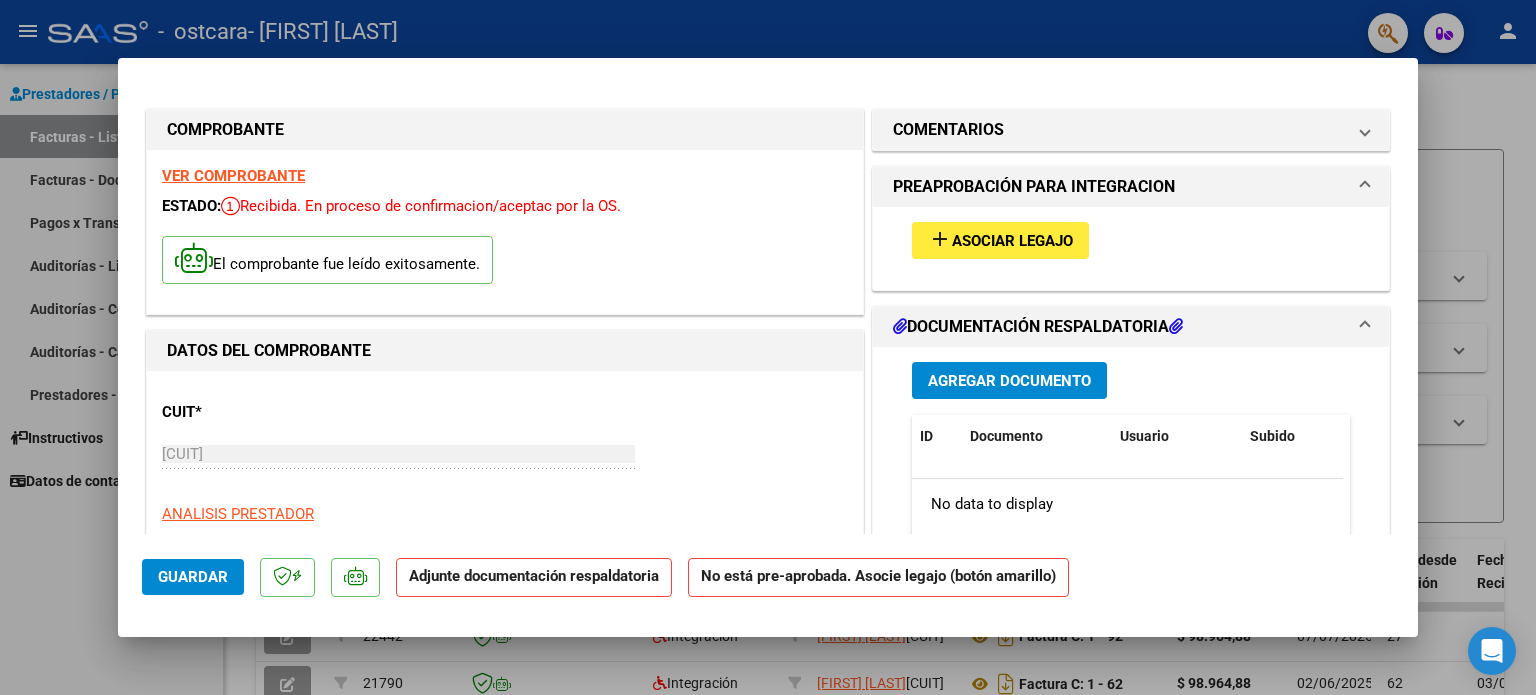 click on "add" at bounding box center (940, 239) 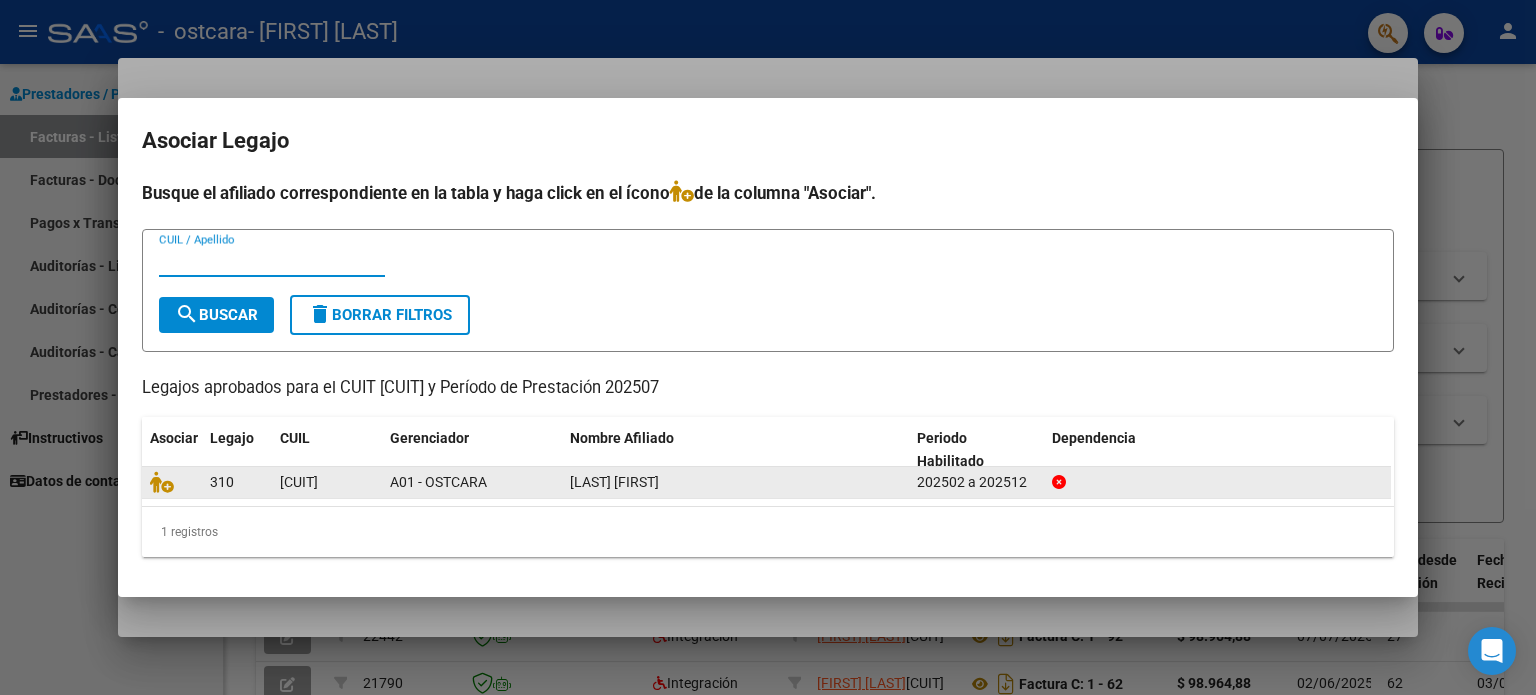 click on "310" 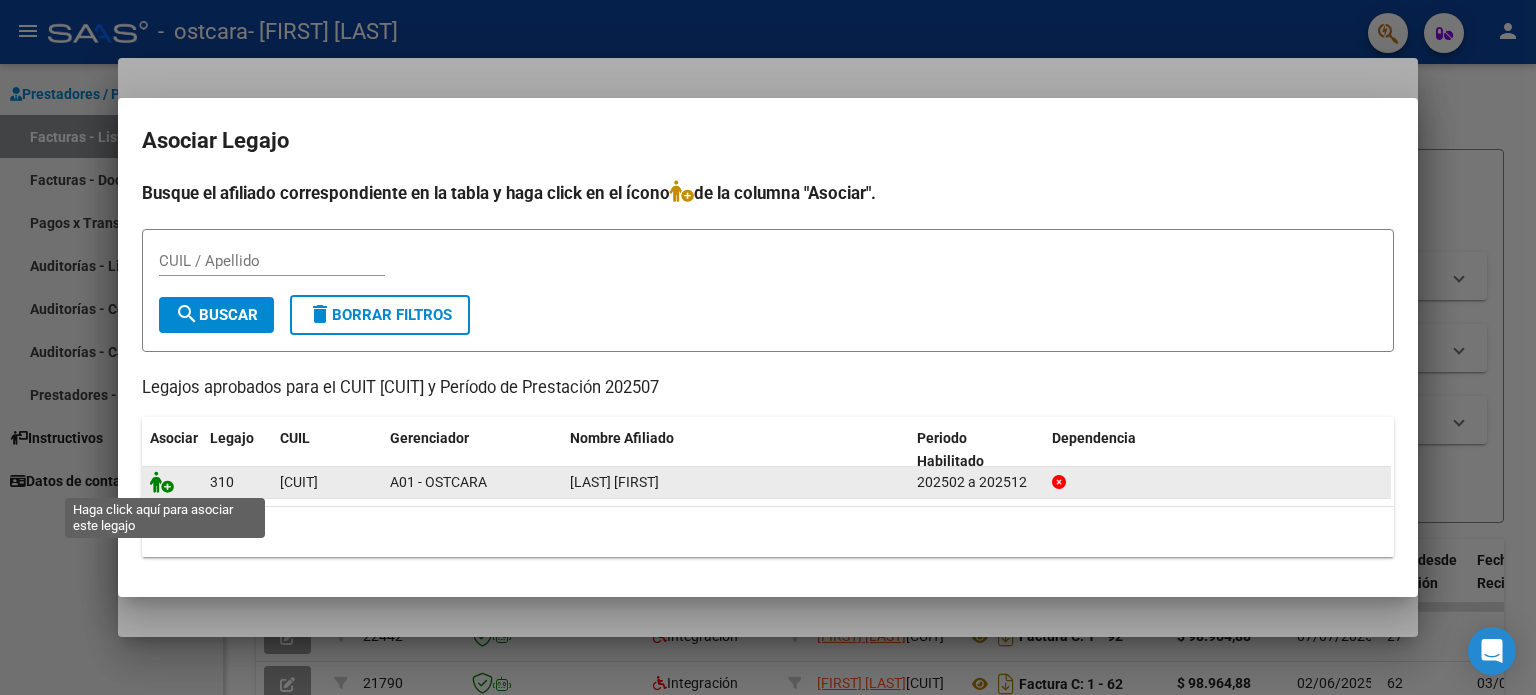 click 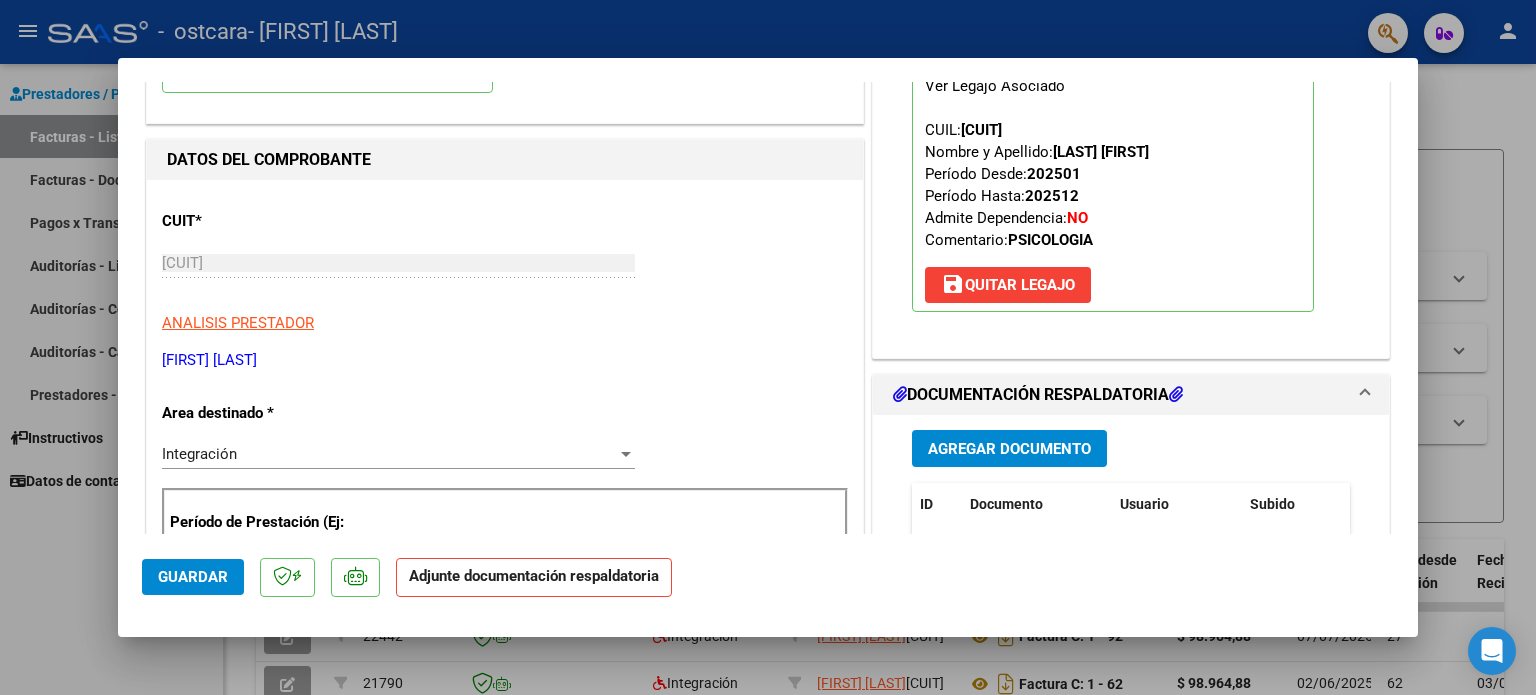 scroll, scrollTop: 300, scrollLeft: 0, axis: vertical 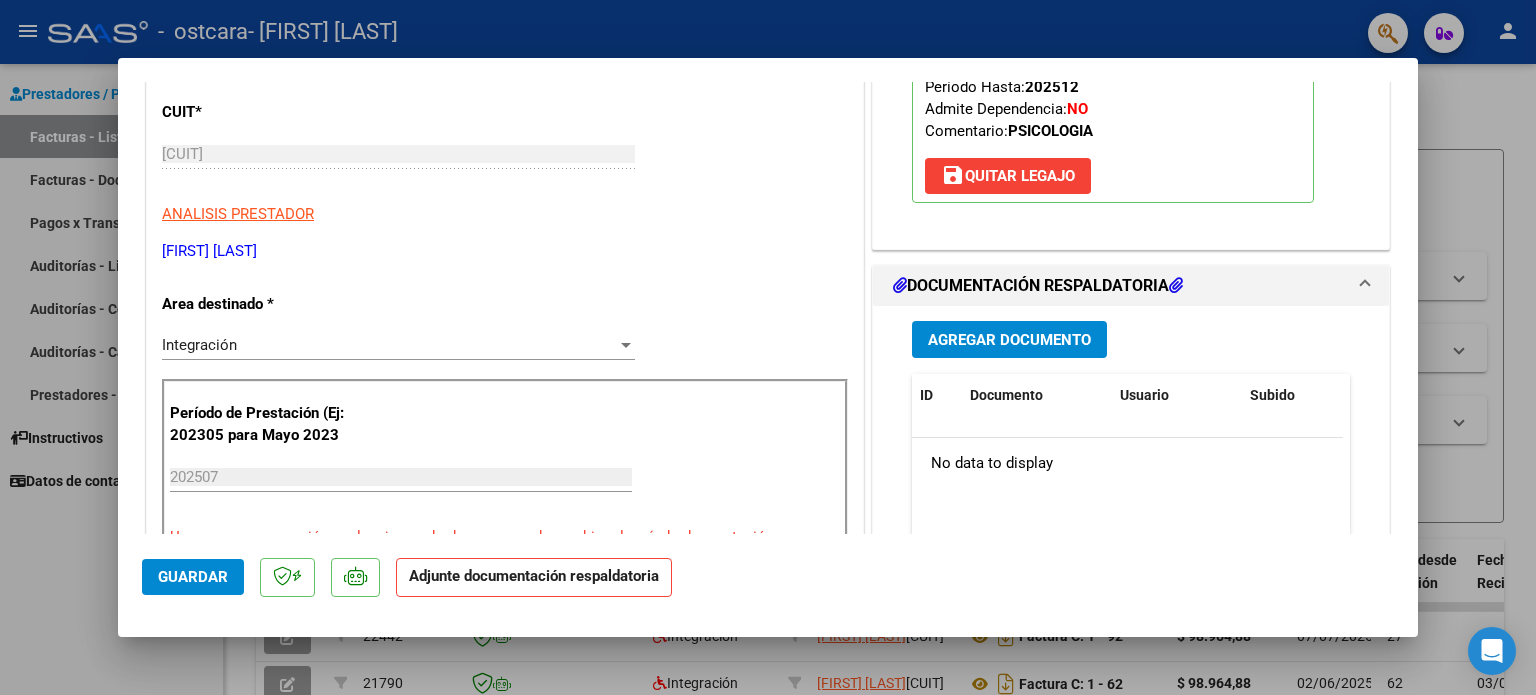 click on "Agregar Documento" at bounding box center [1009, 339] 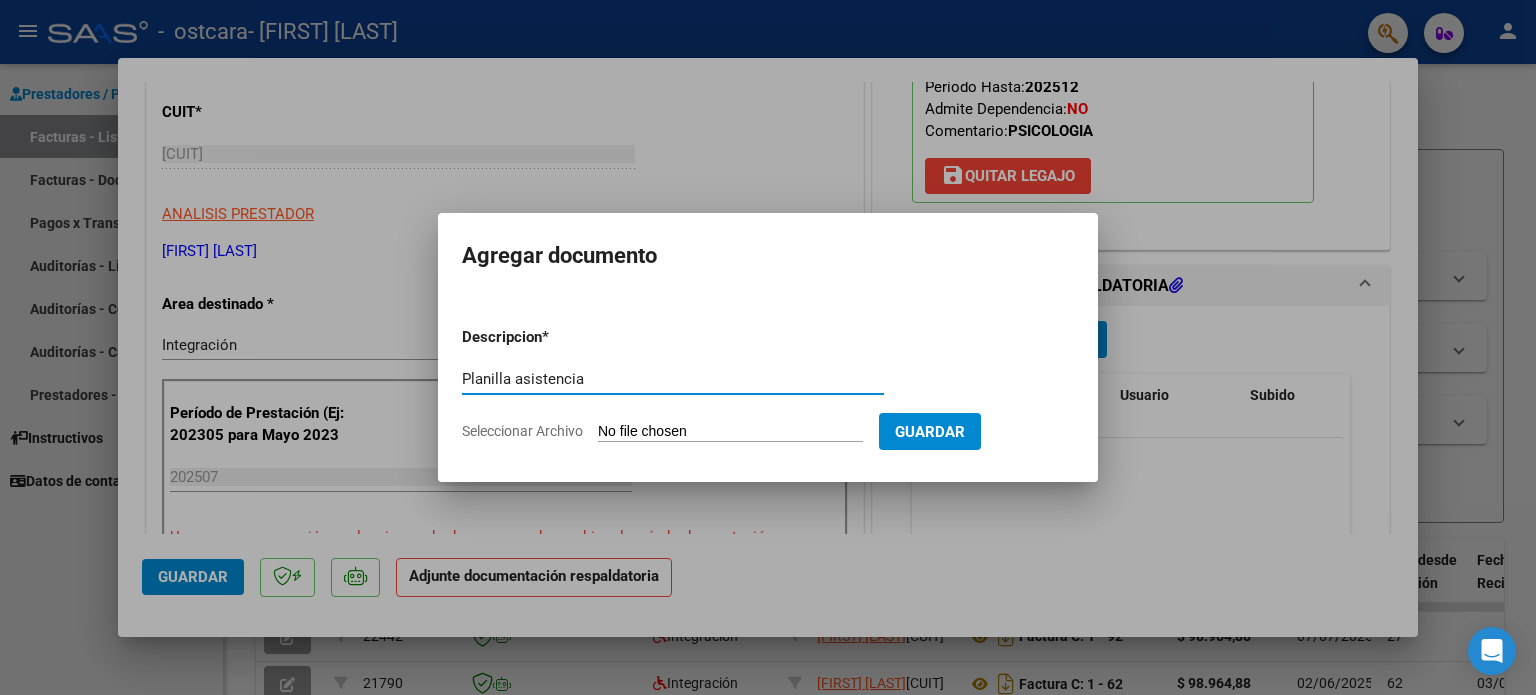 type on "Planilla asistencia" 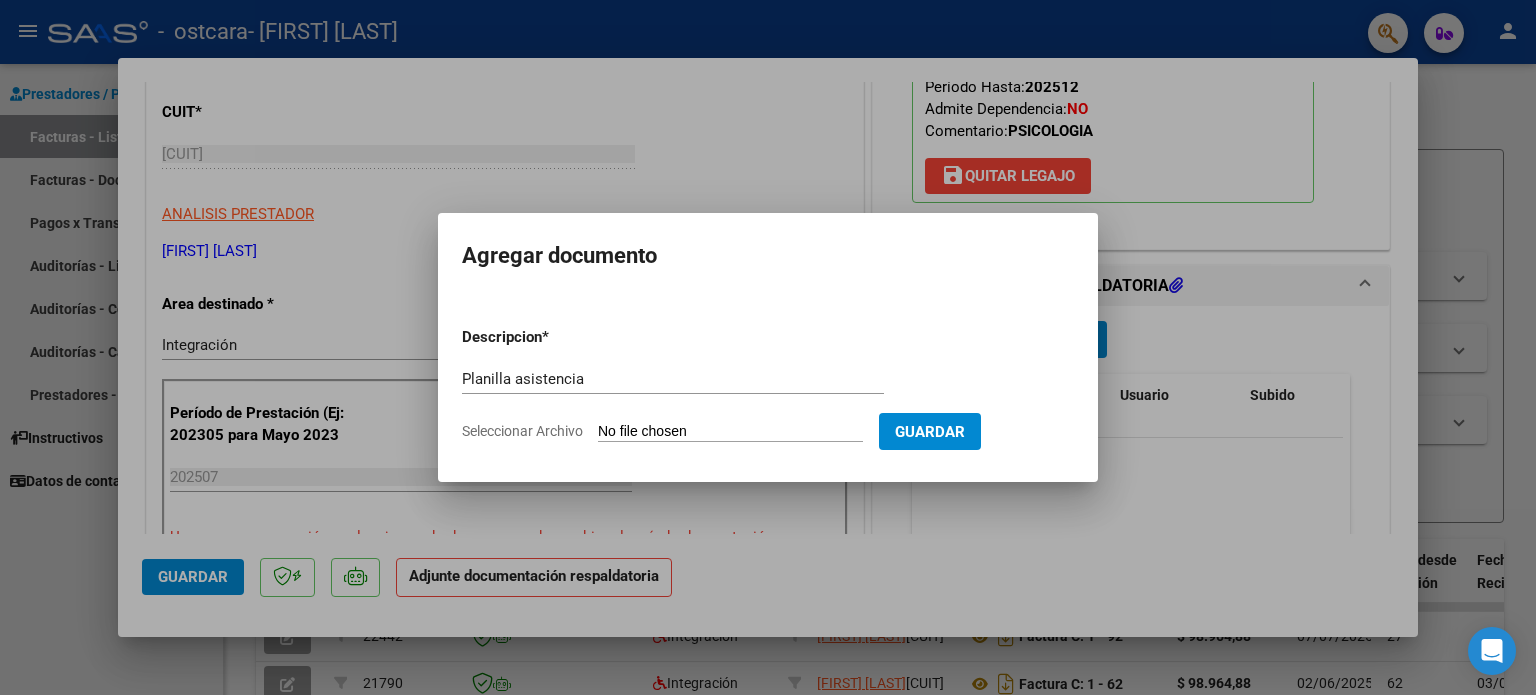 click on "Seleccionar Archivo" at bounding box center [730, 432] 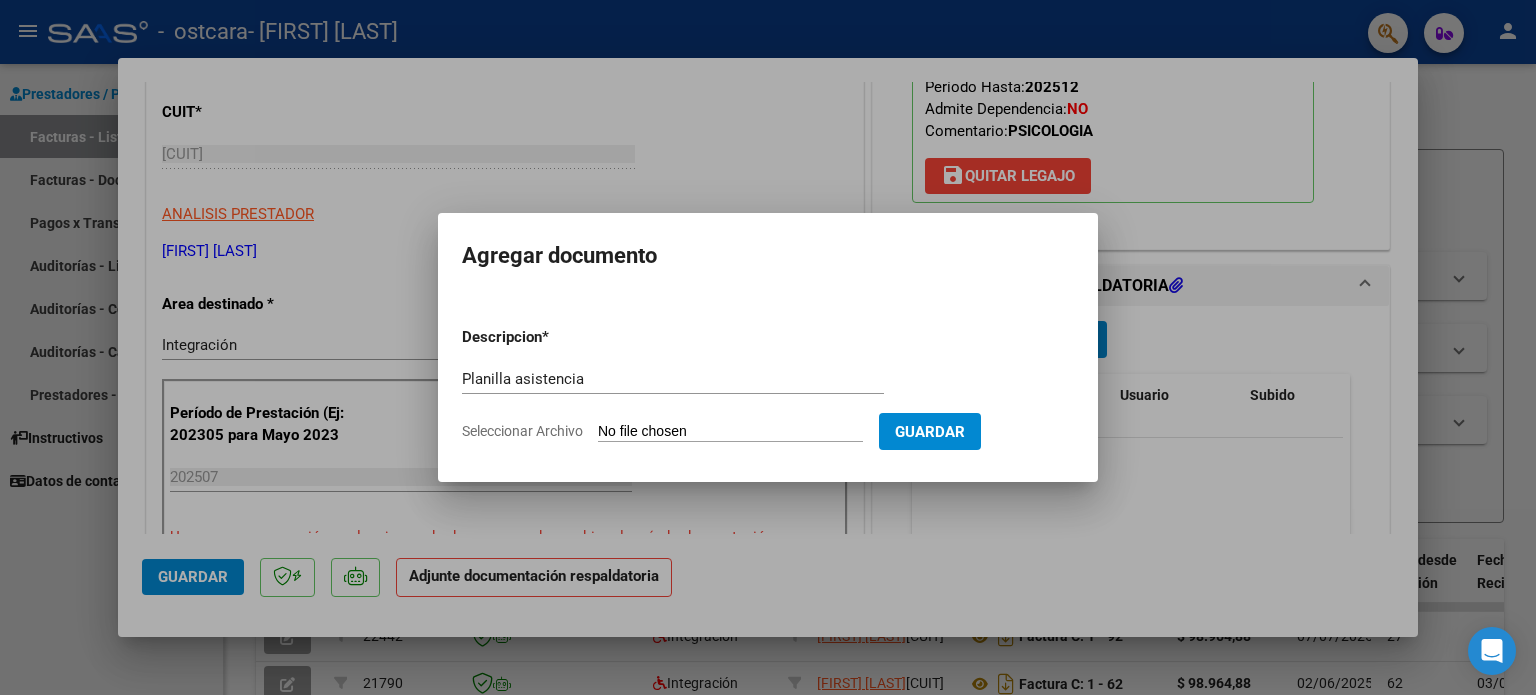 type on "C:\fakepath\ASISTENCIA GIANNA JULIO.pdf" 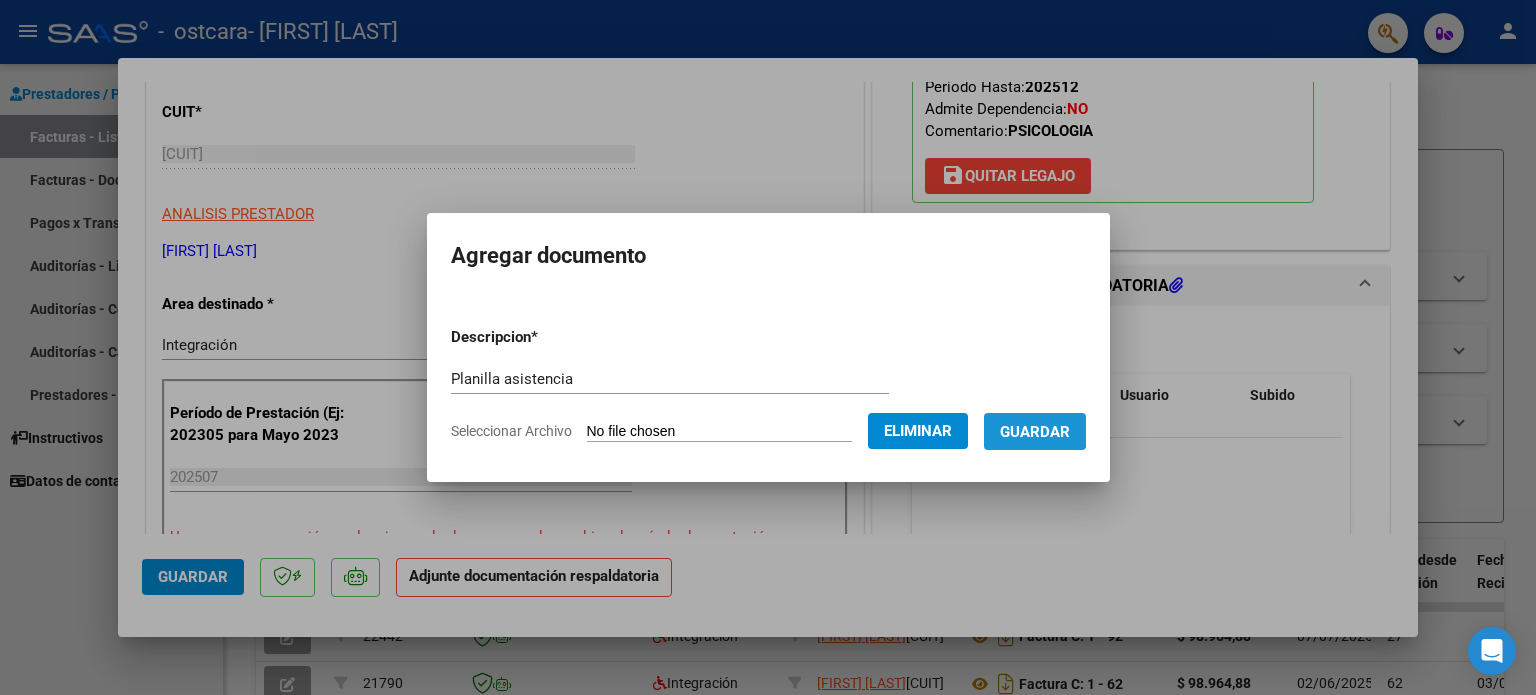 click on "Guardar" at bounding box center (1035, 432) 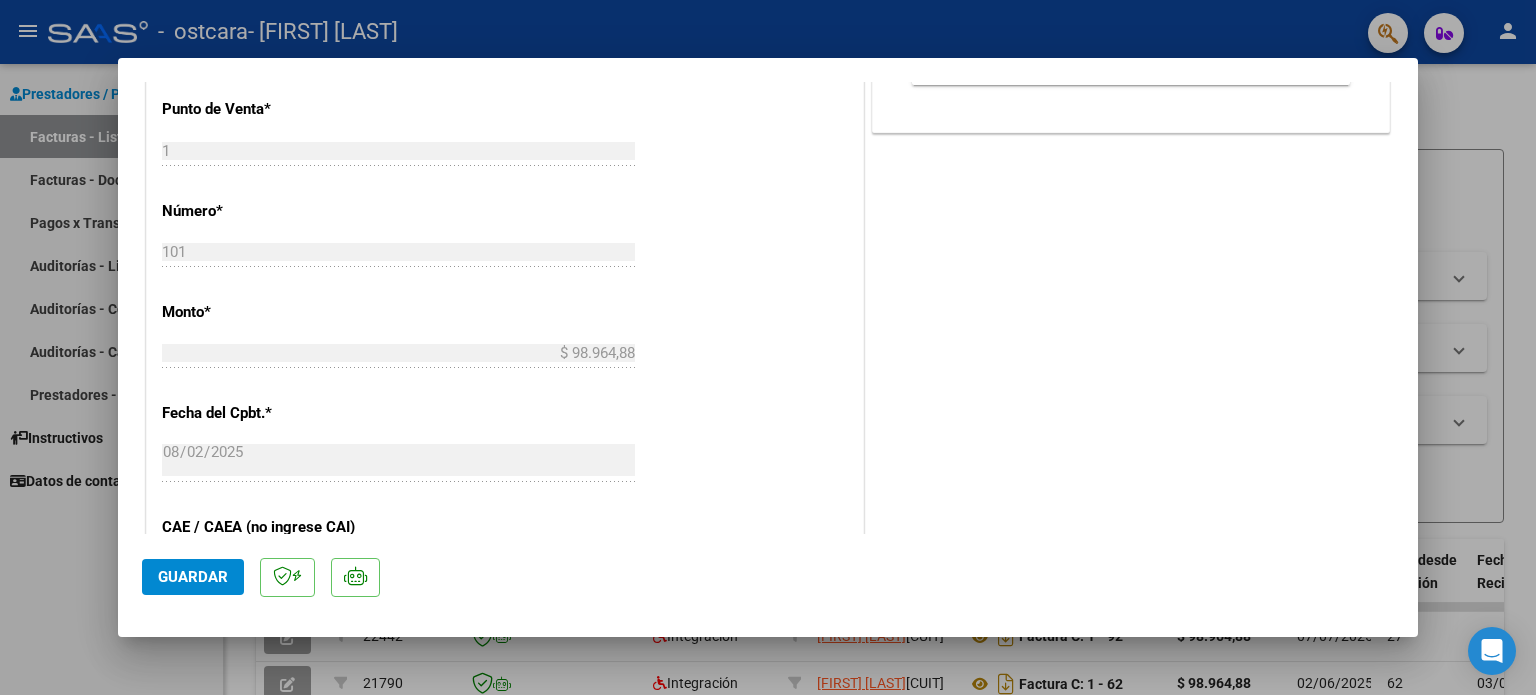 scroll, scrollTop: 1000, scrollLeft: 0, axis: vertical 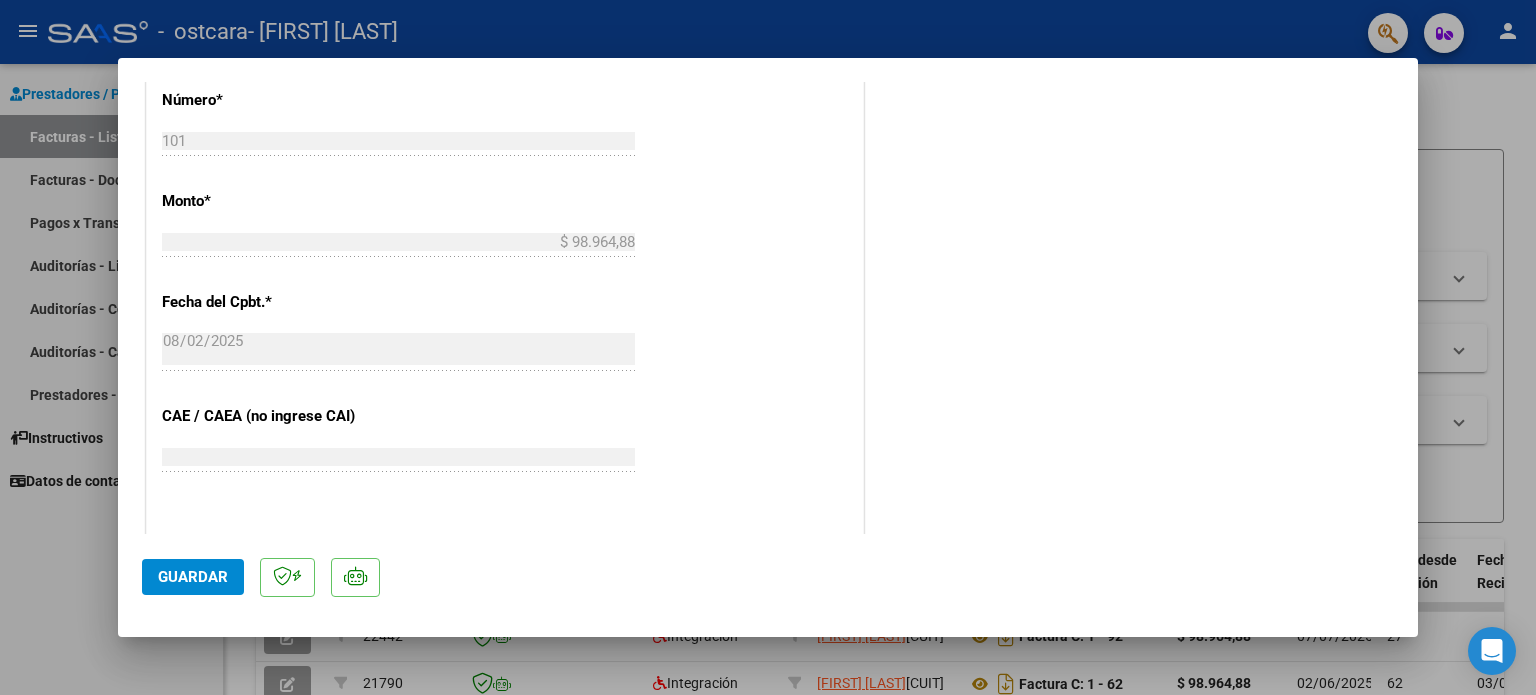 click on "Guardar" 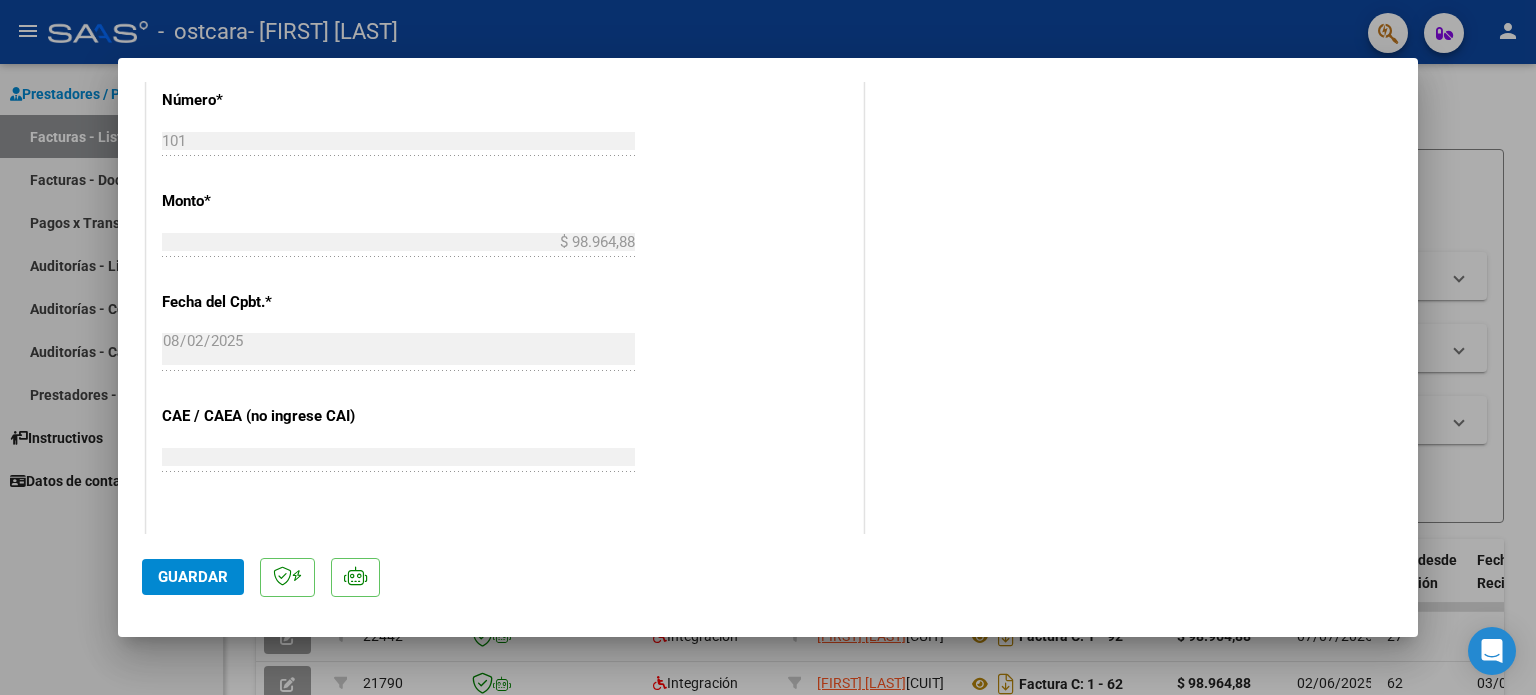 click at bounding box center [768, 347] 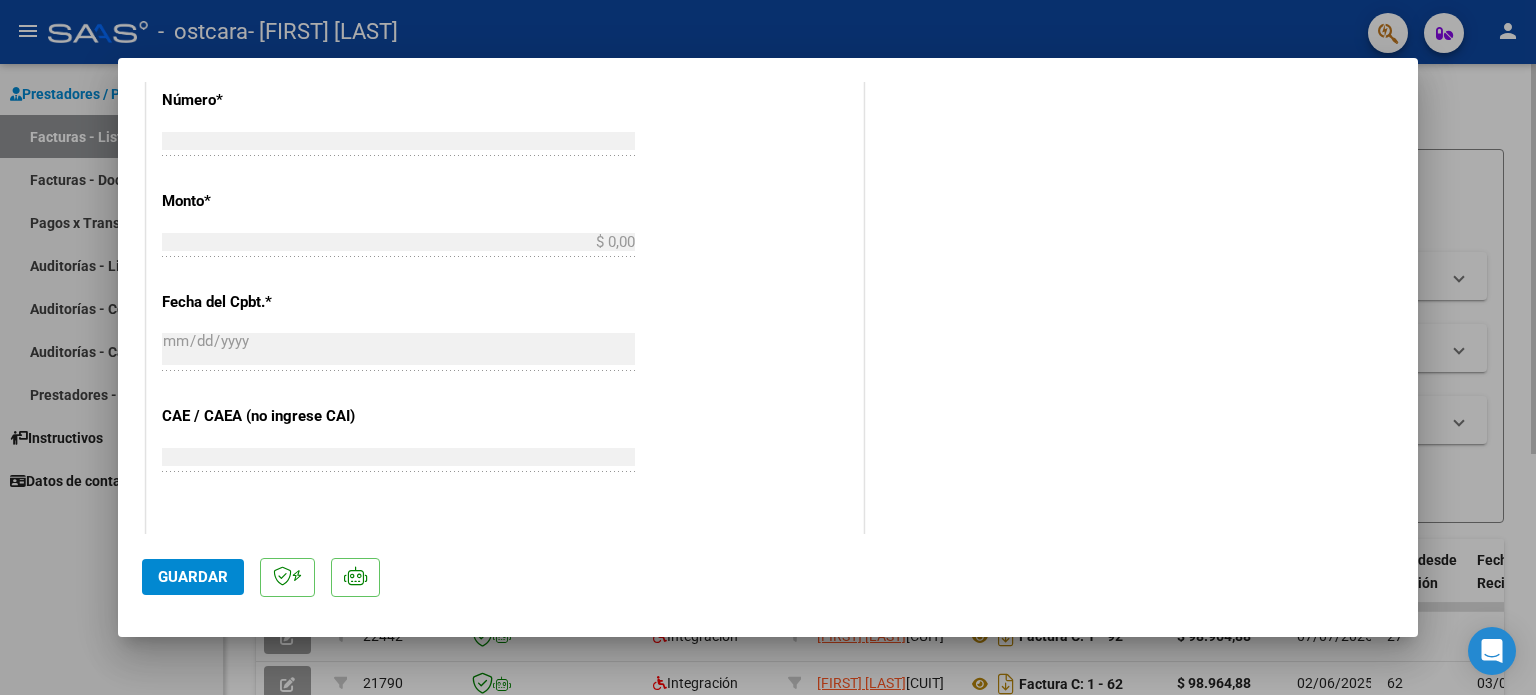 scroll, scrollTop: 0, scrollLeft: 0, axis: both 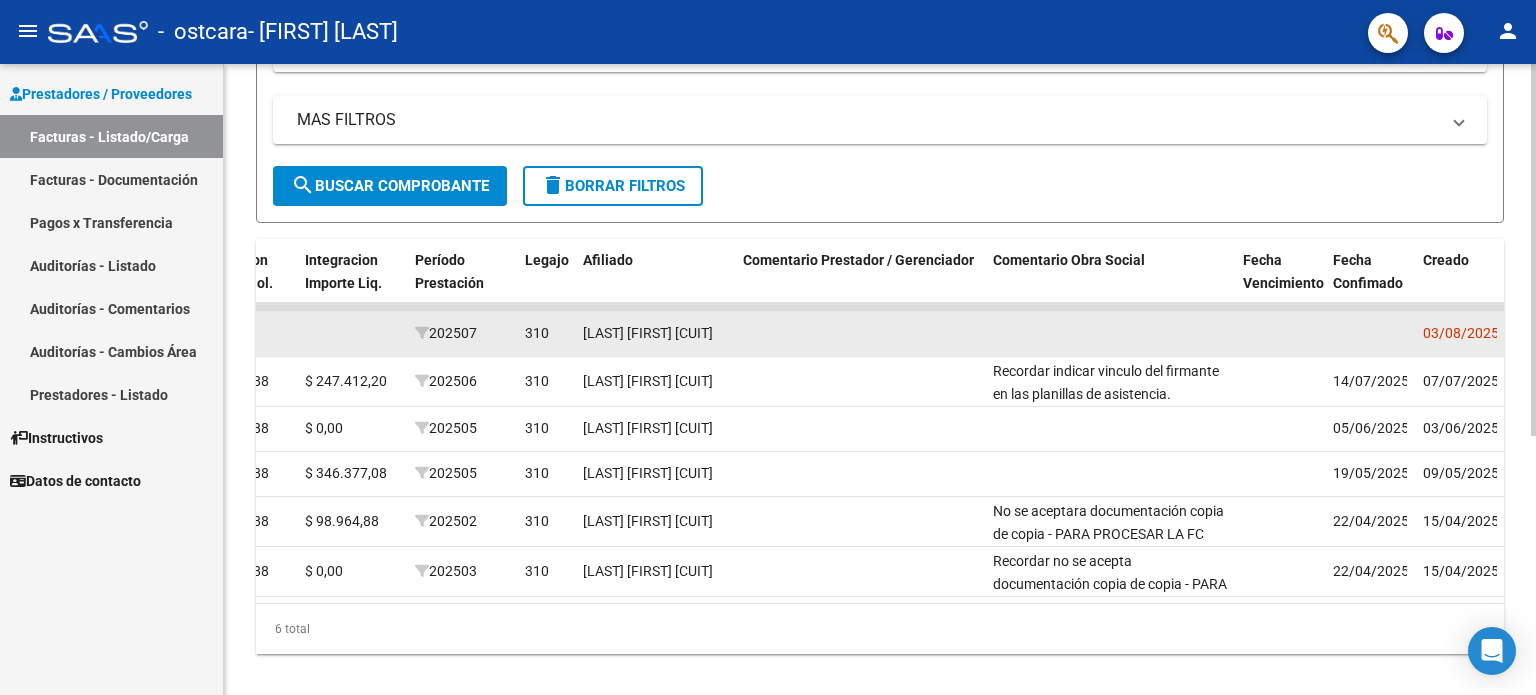 click on "[LAST] [FIRST] [CUIT]" 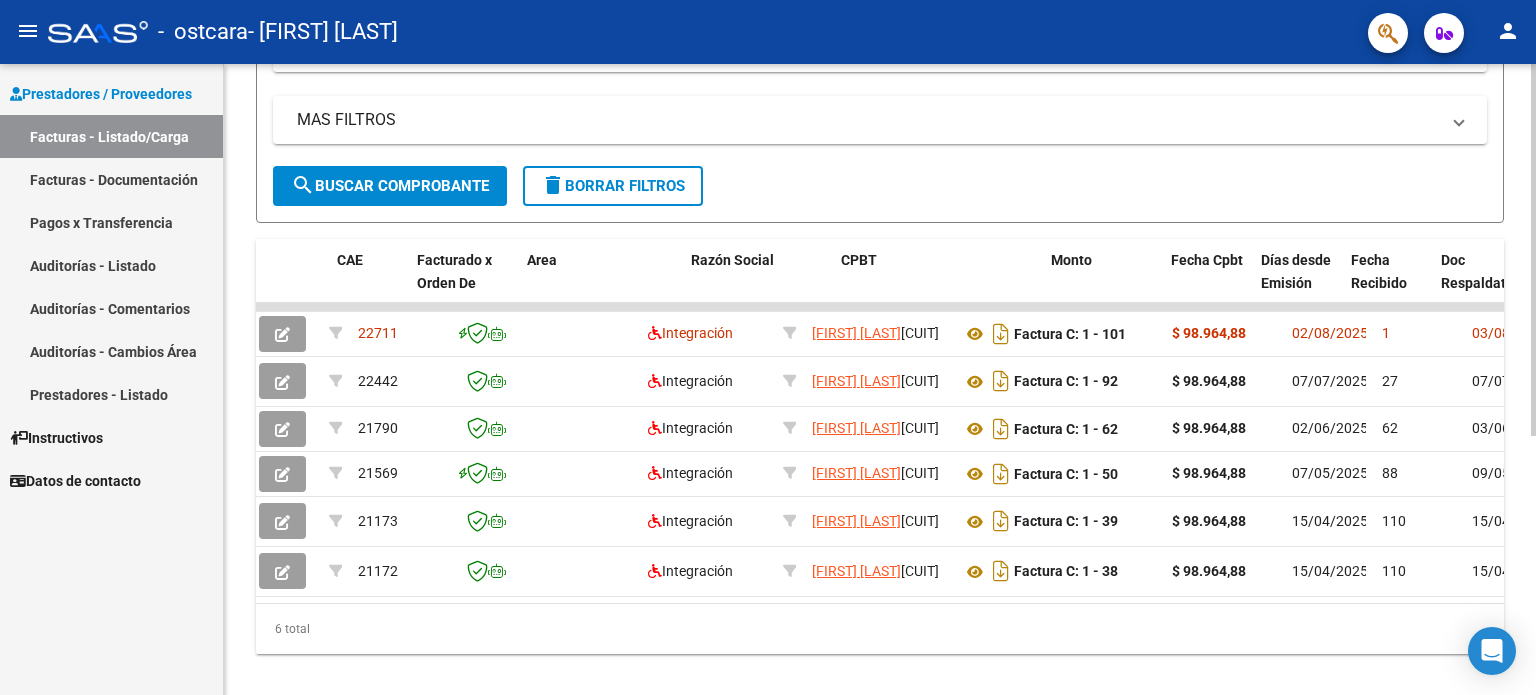 scroll, scrollTop: 0, scrollLeft: 0, axis: both 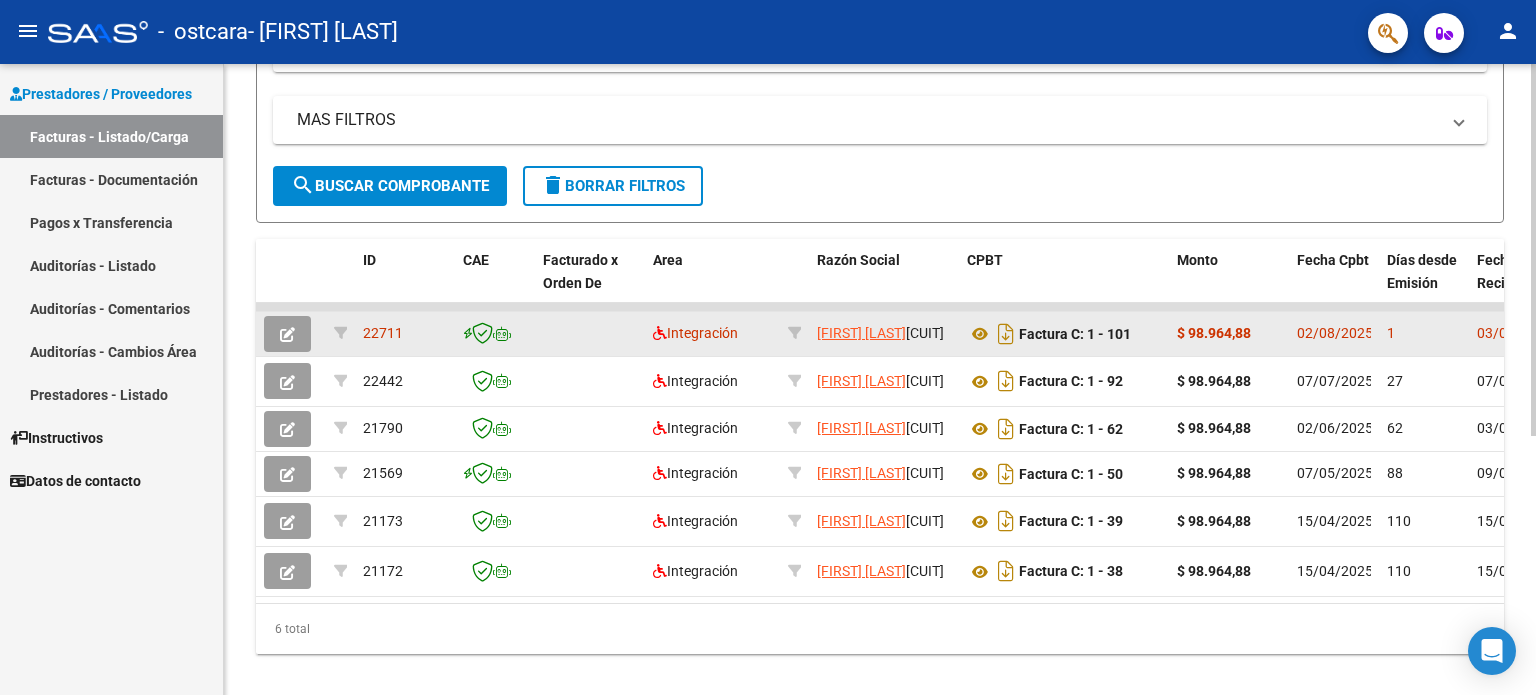 click 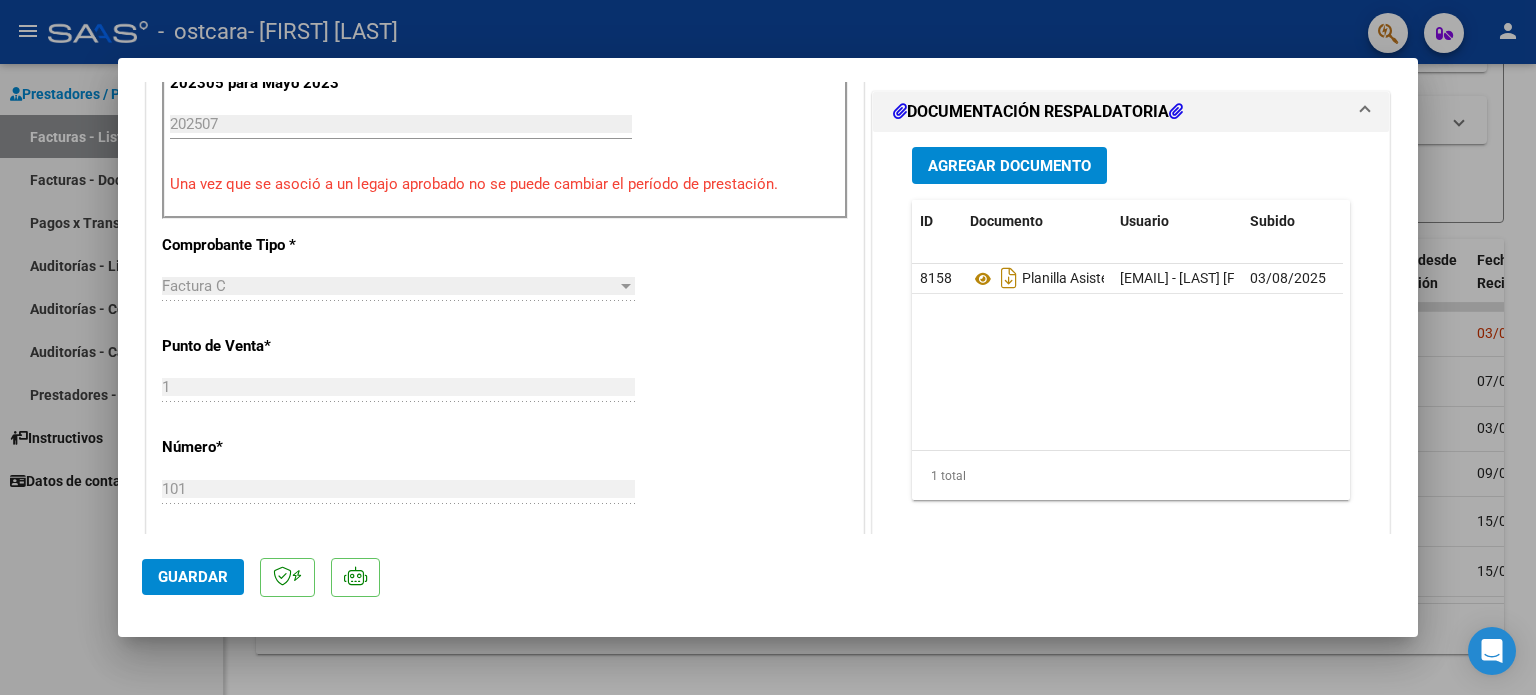scroll, scrollTop: 600, scrollLeft: 0, axis: vertical 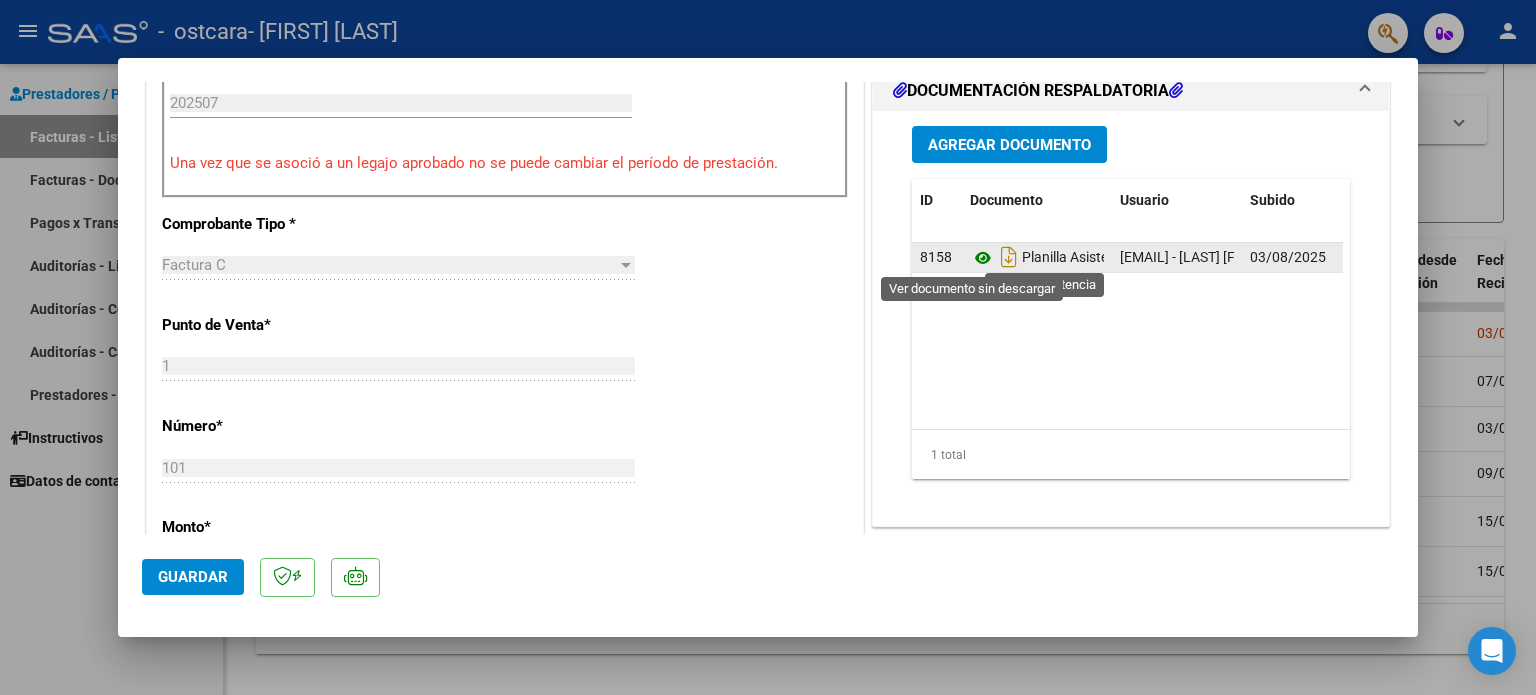 click 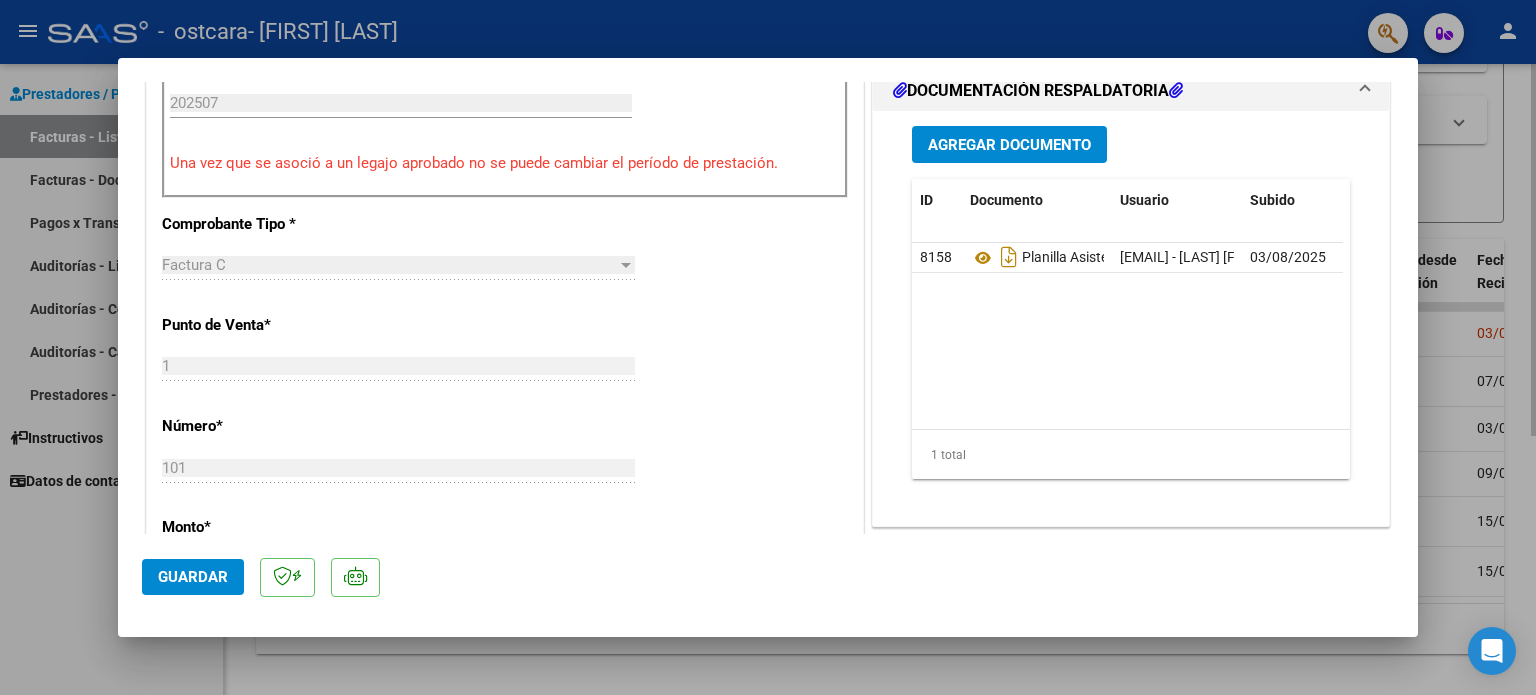 click at bounding box center (768, 347) 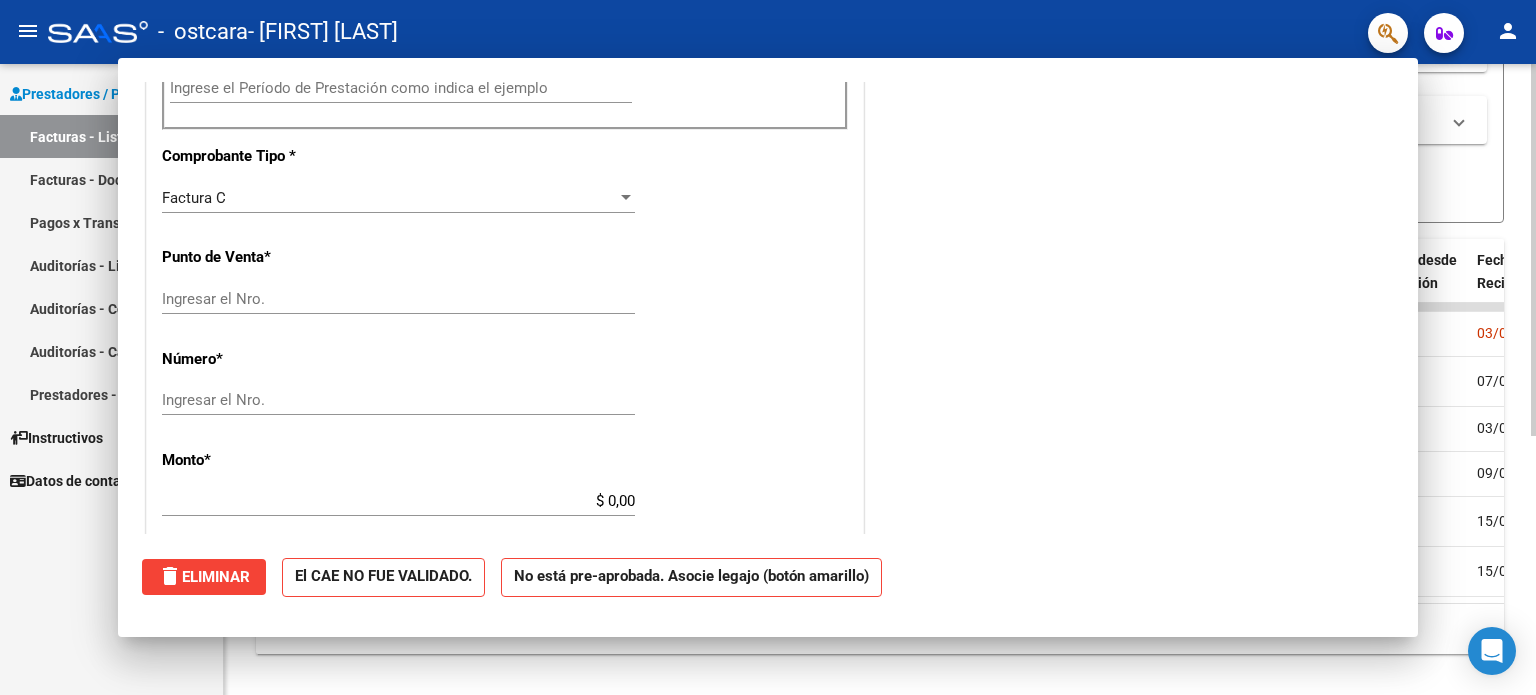 scroll, scrollTop: 0, scrollLeft: 0, axis: both 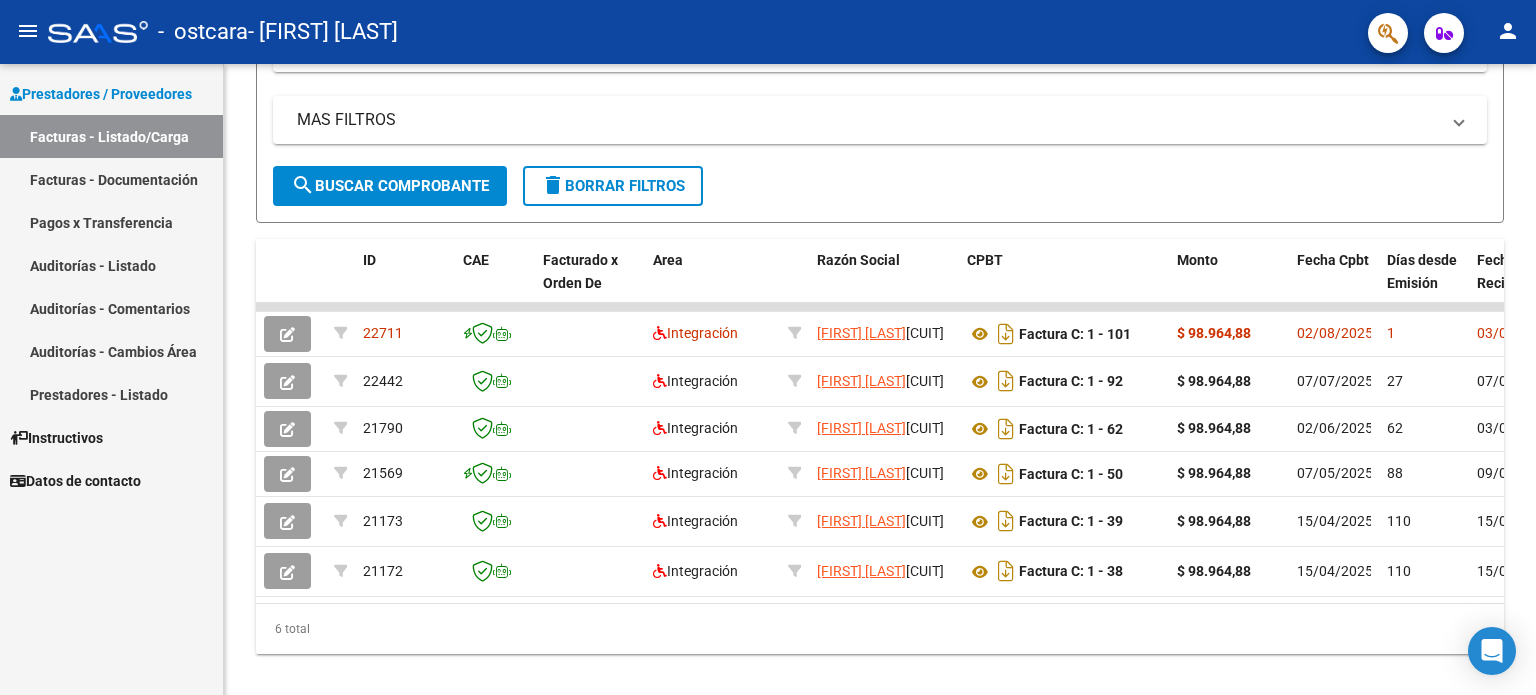 click on "Facturas - Documentación" at bounding box center (111, 179) 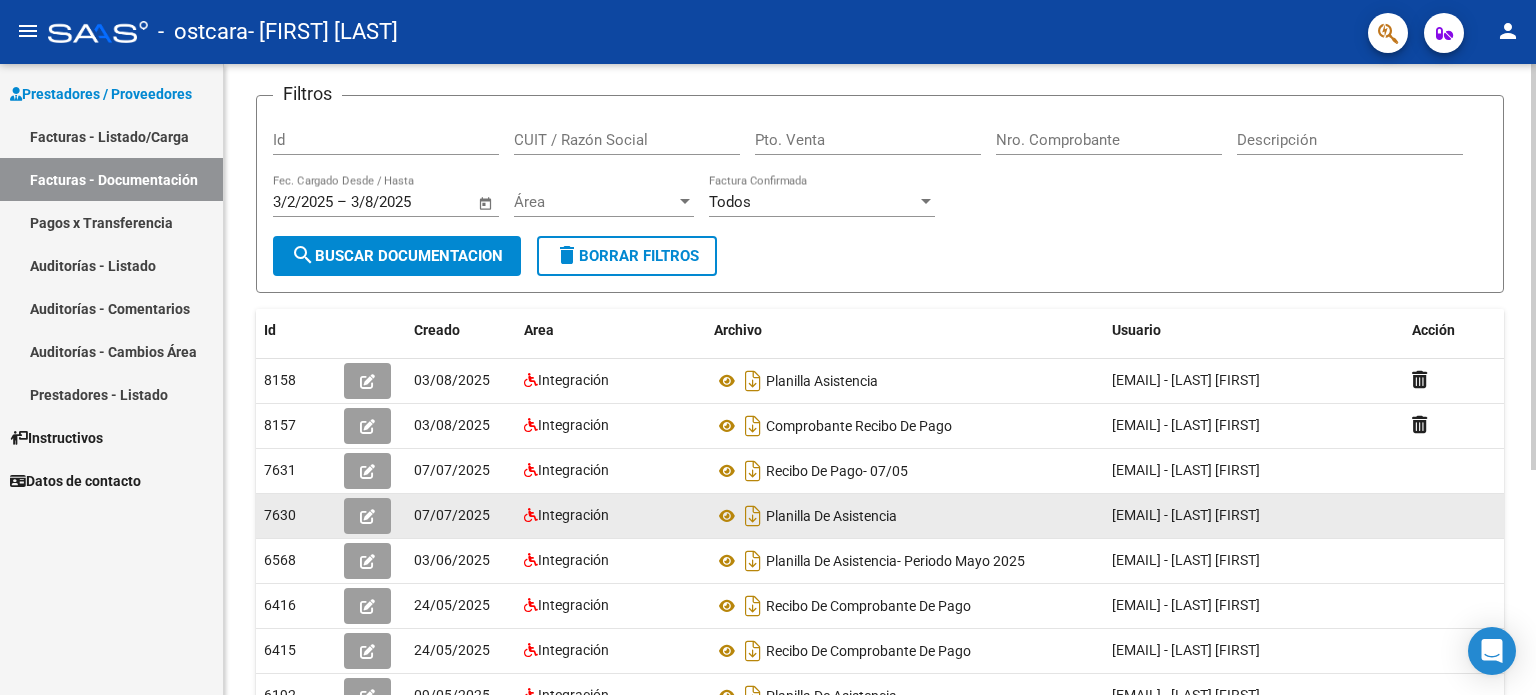 scroll, scrollTop: 200, scrollLeft: 0, axis: vertical 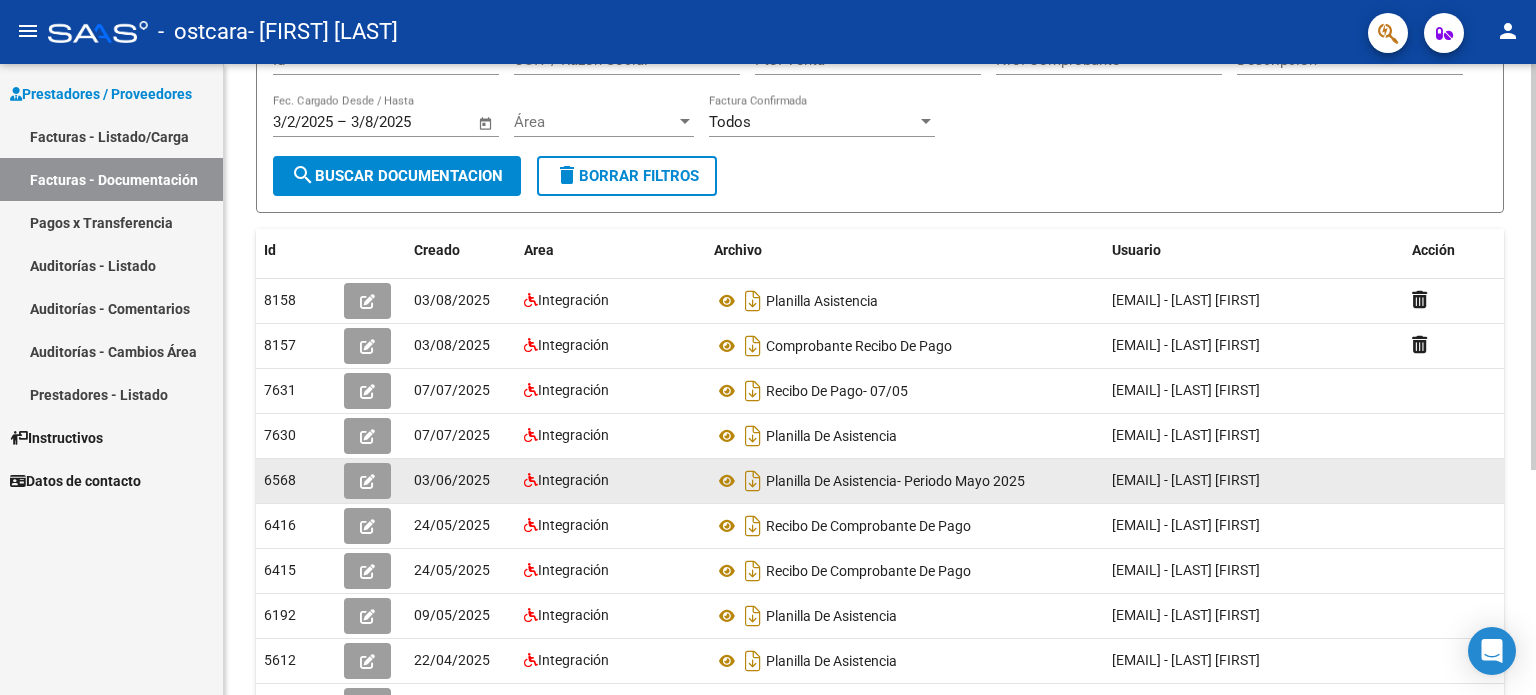 click on "Integración" 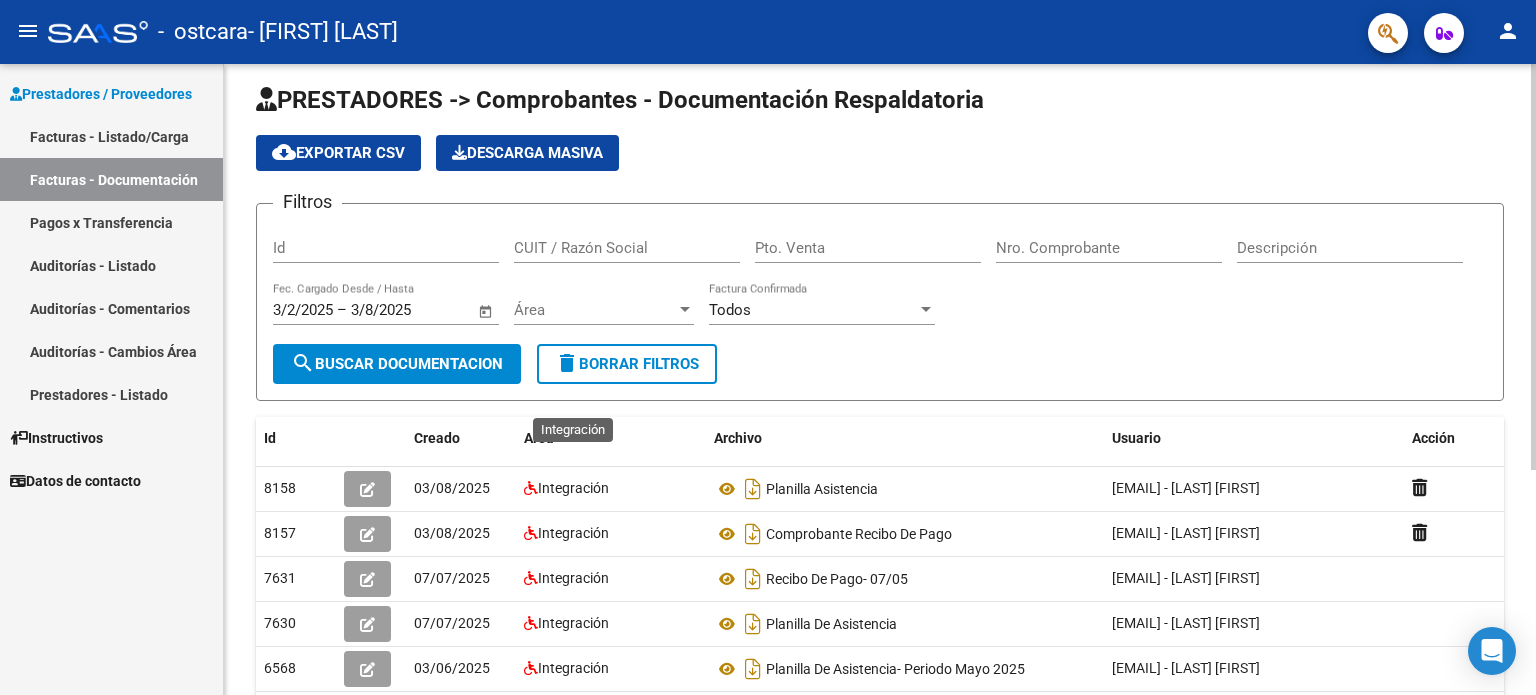 scroll, scrollTop: 0, scrollLeft: 0, axis: both 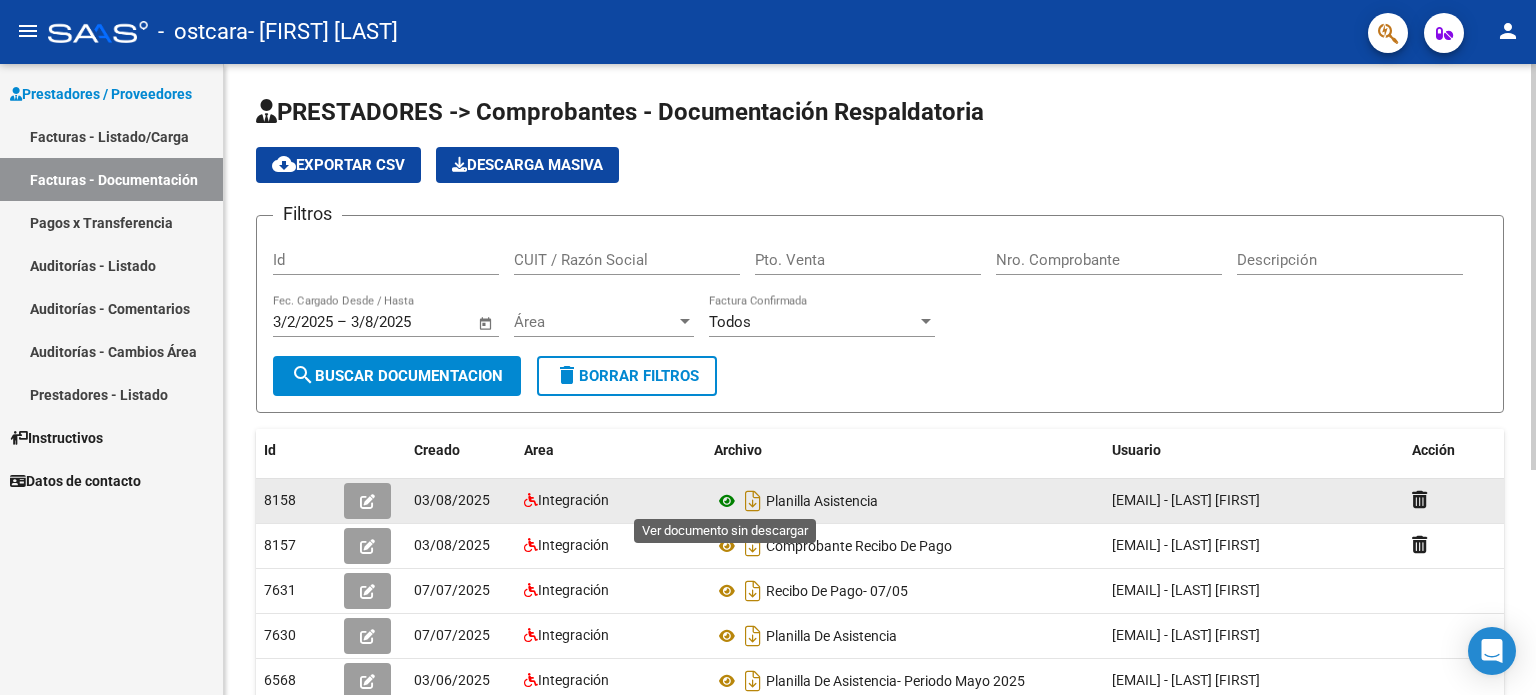 click 